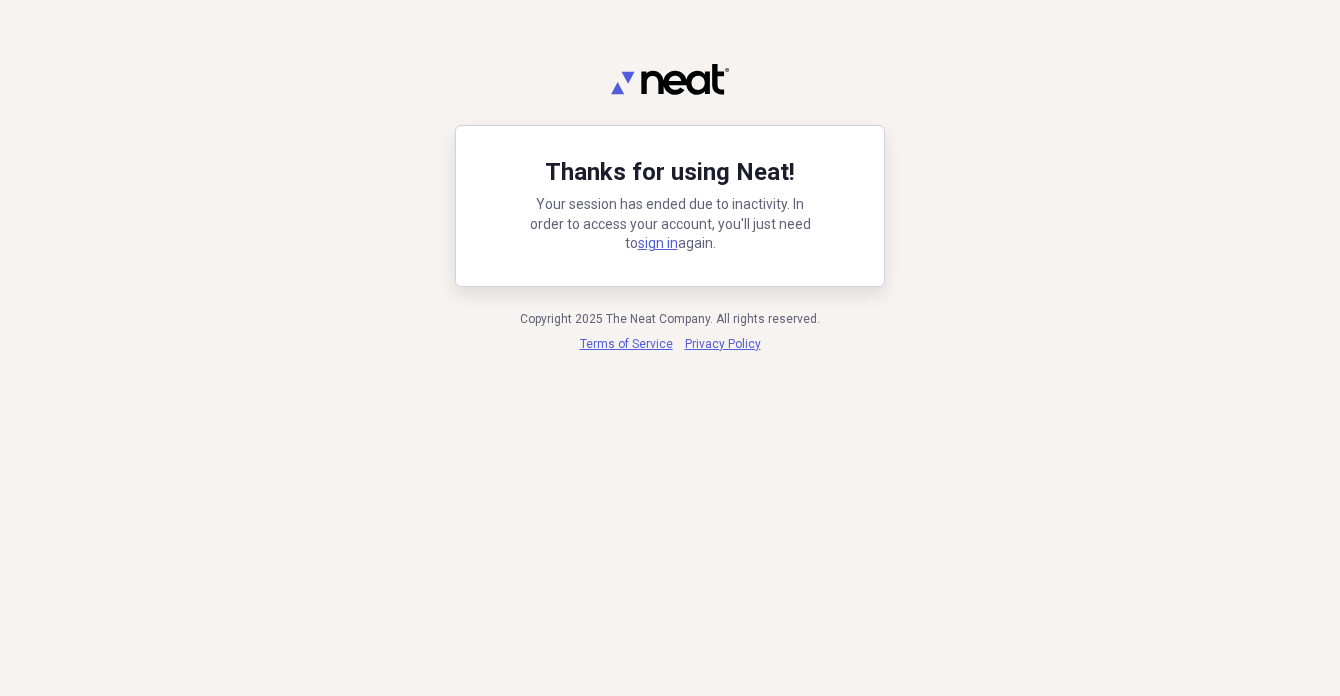 scroll, scrollTop: 0, scrollLeft: 0, axis: both 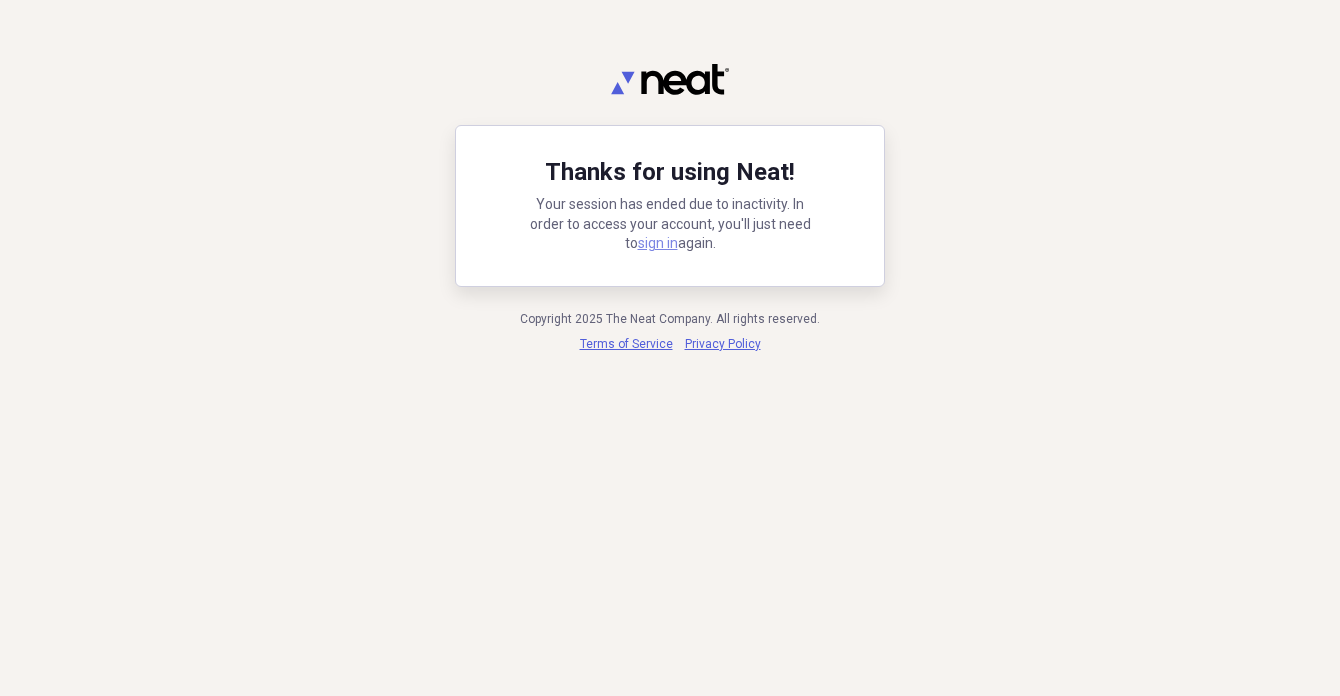 click on "sign in" at bounding box center (658, 243) 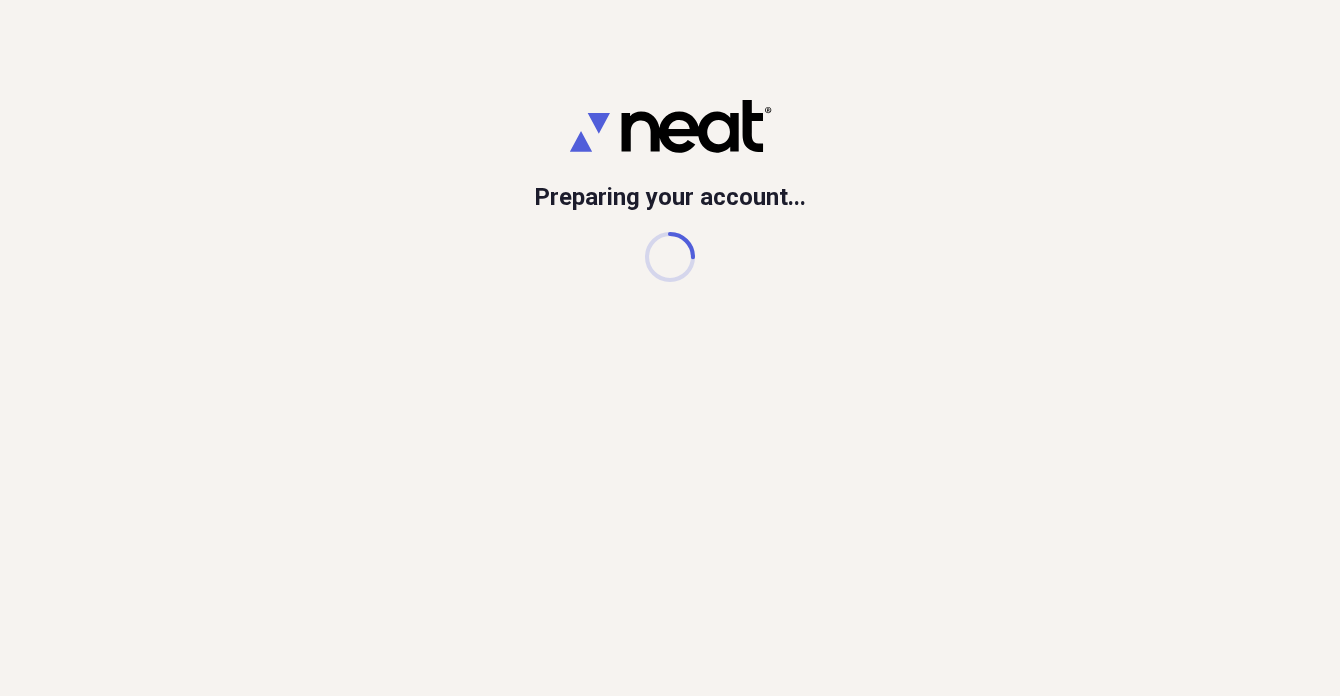 scroll, scrollTop: 0, scrollLeft: 0, axis: both 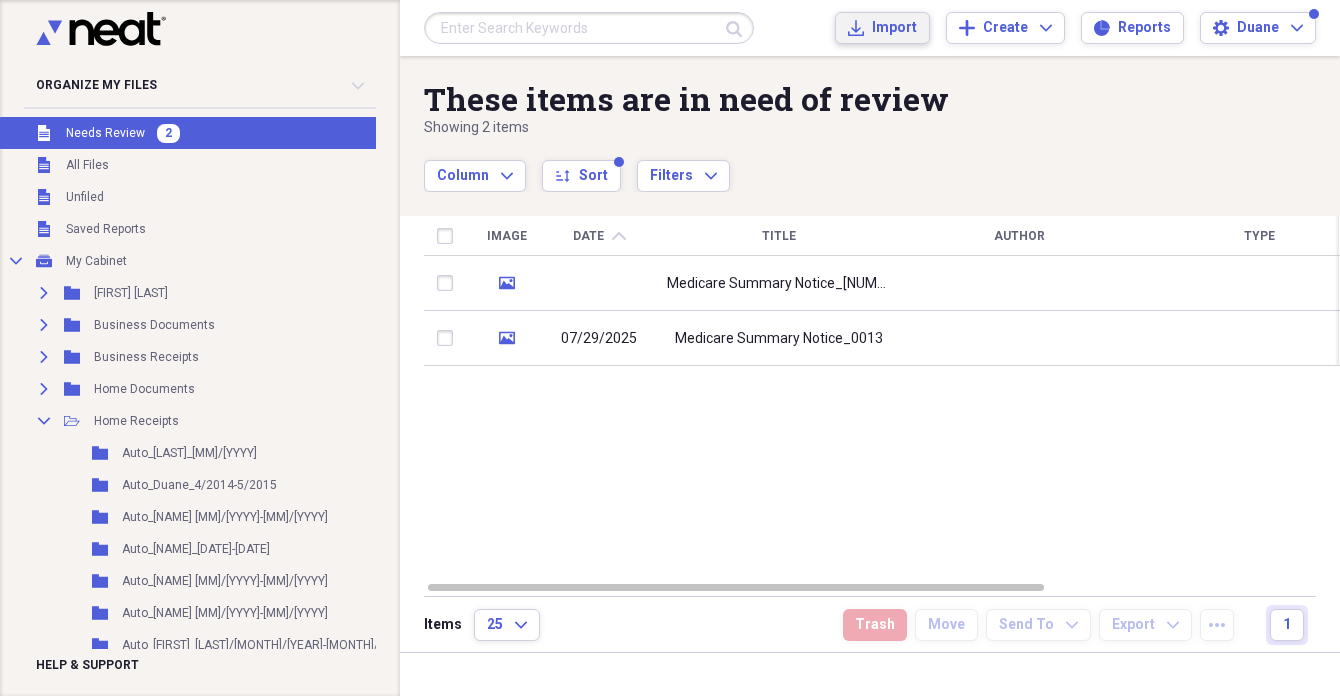 click on "Import" at bounding box center [894, 28] 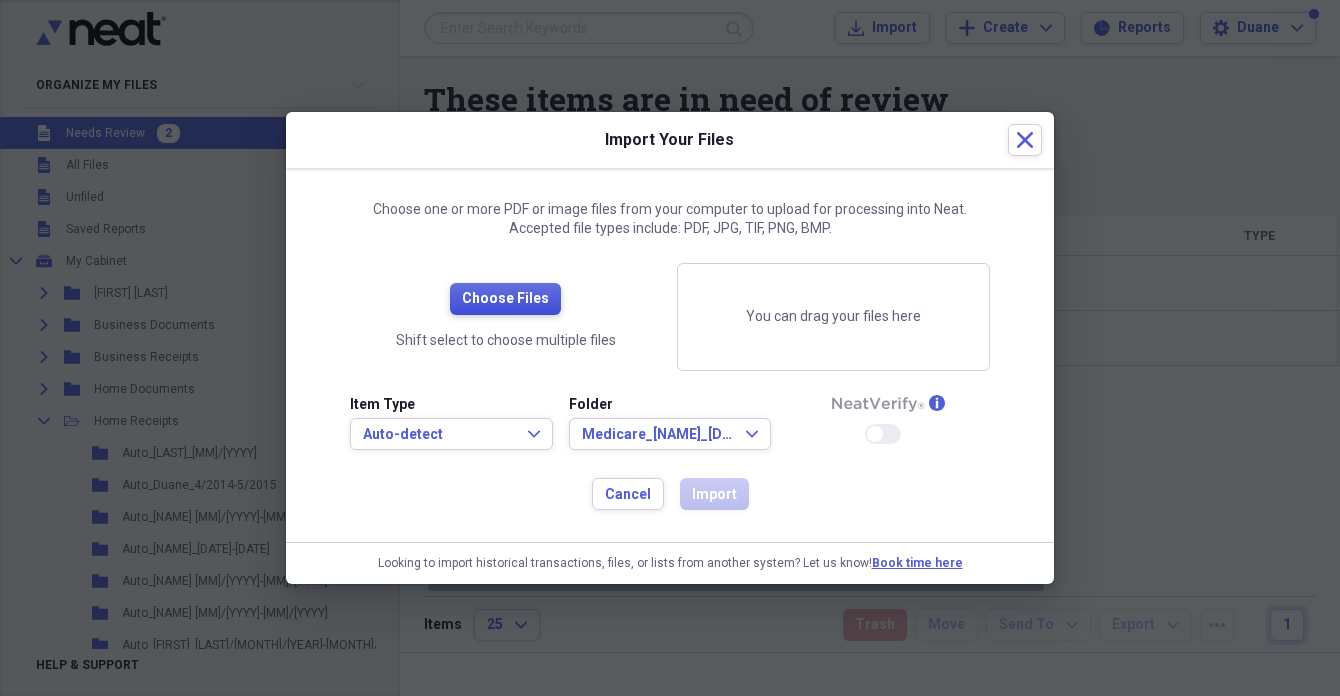 click on "Choose Files" at bounding box center (505, 299) 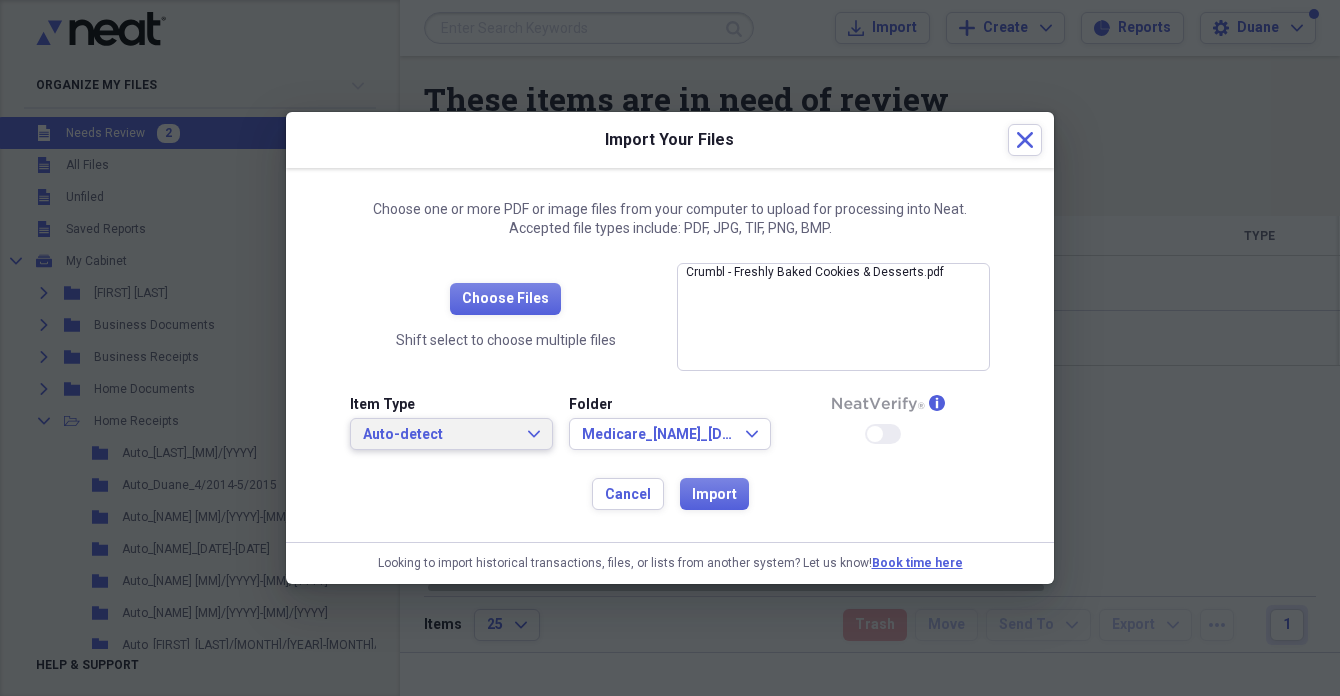 click on "Auto-detect" at bounding box center (439, 435) 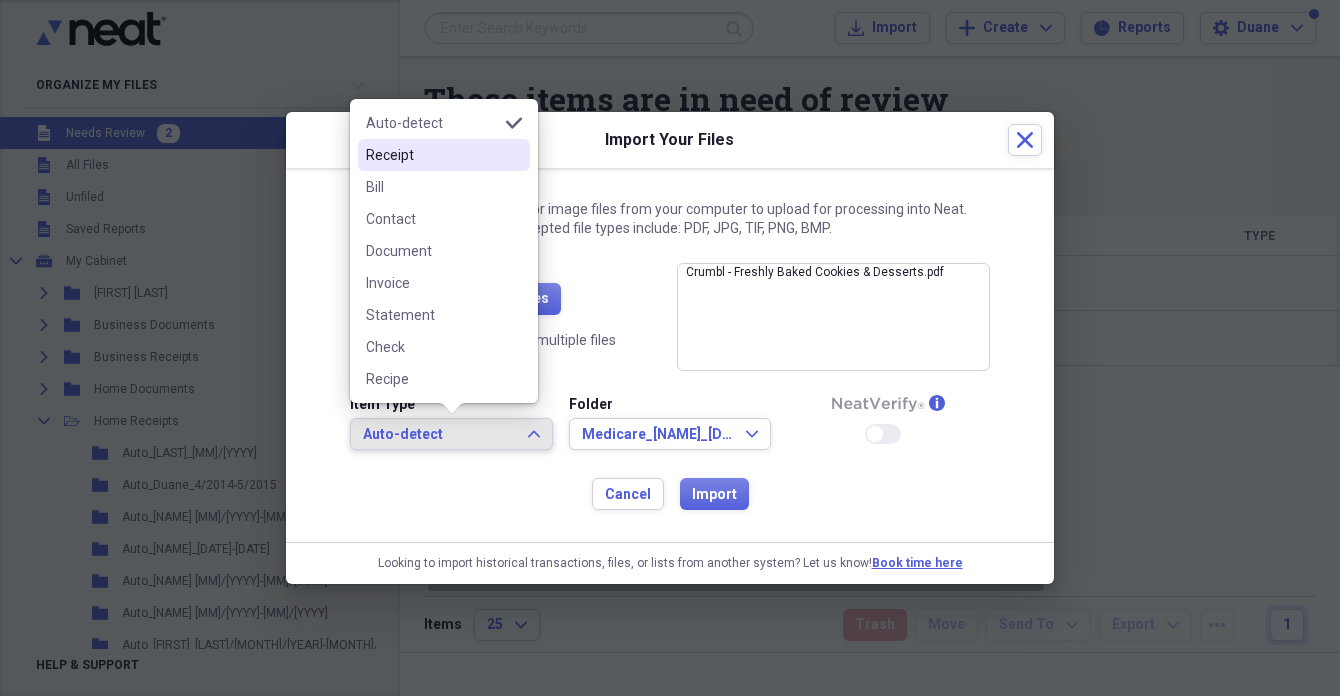 drag, startPoint x: 395, startPoint y: 151, endPoint x: 454, endPoint y: 208, distance: 82.036575 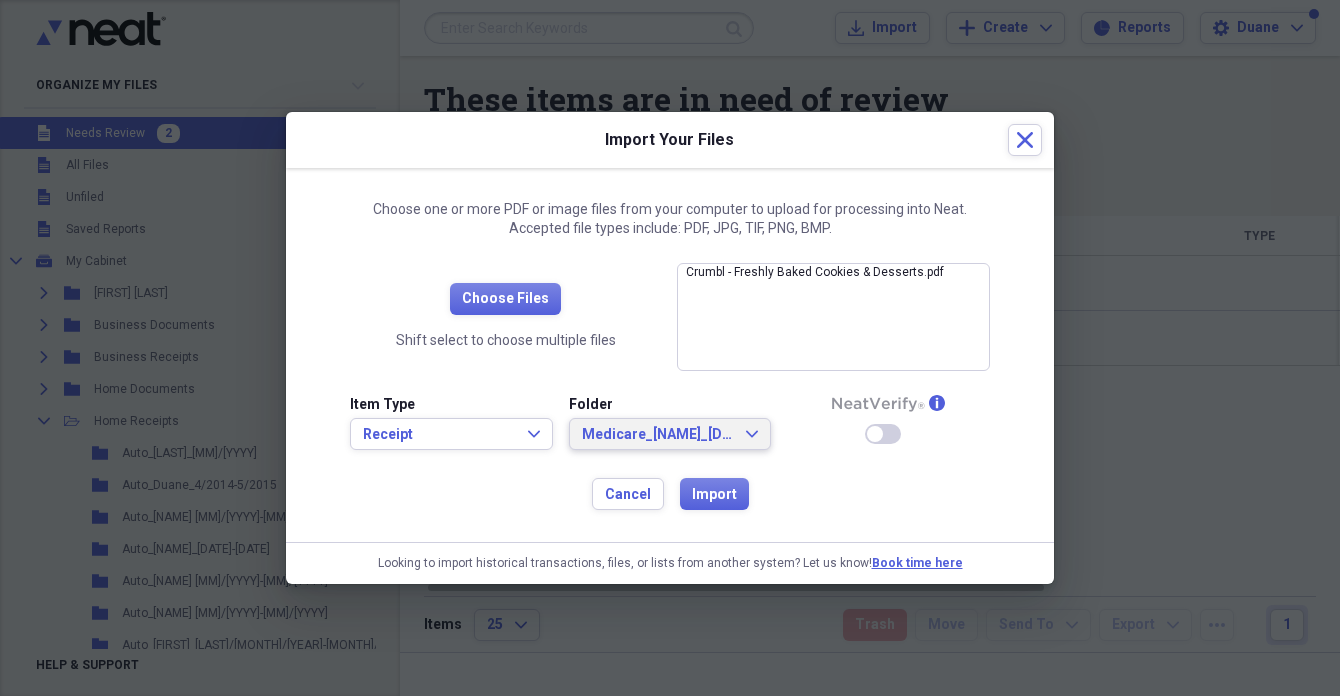 click on "Medicare_[NAME]_[DATE]" at bounding box center [658, 435] 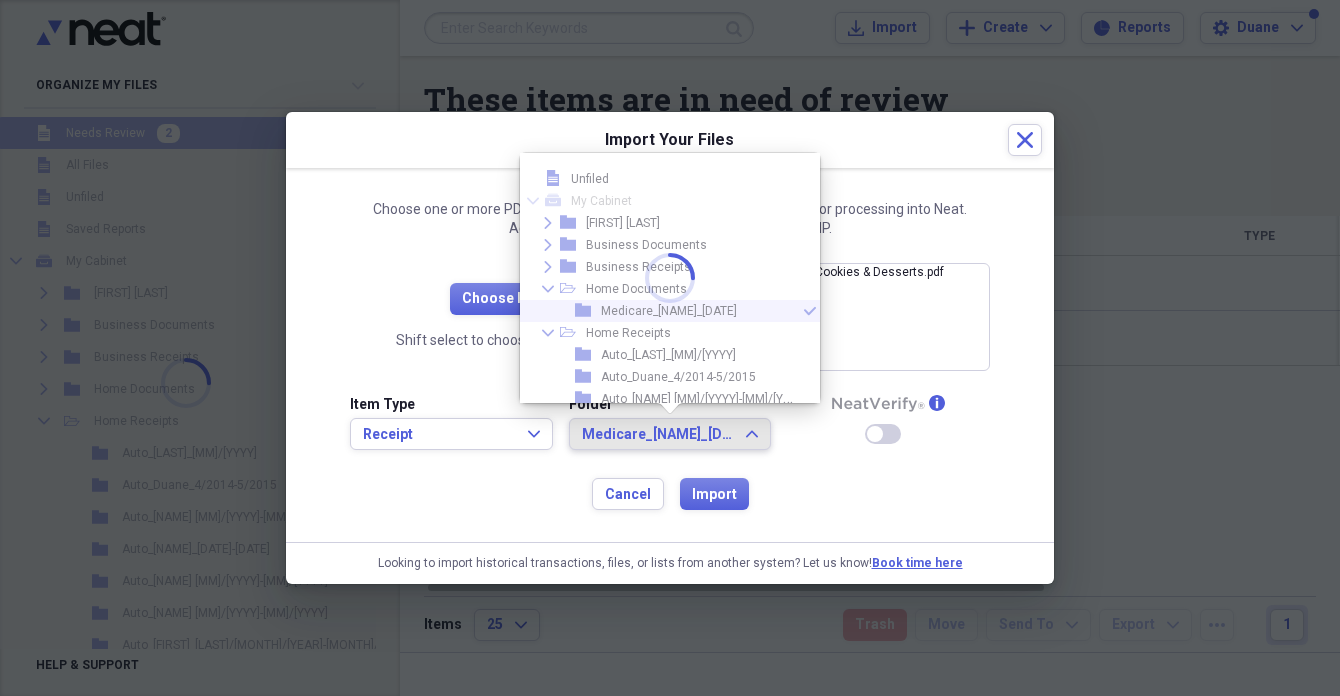 scroll, scrollTop: 33, scrollLeft: 0, axis: vertical 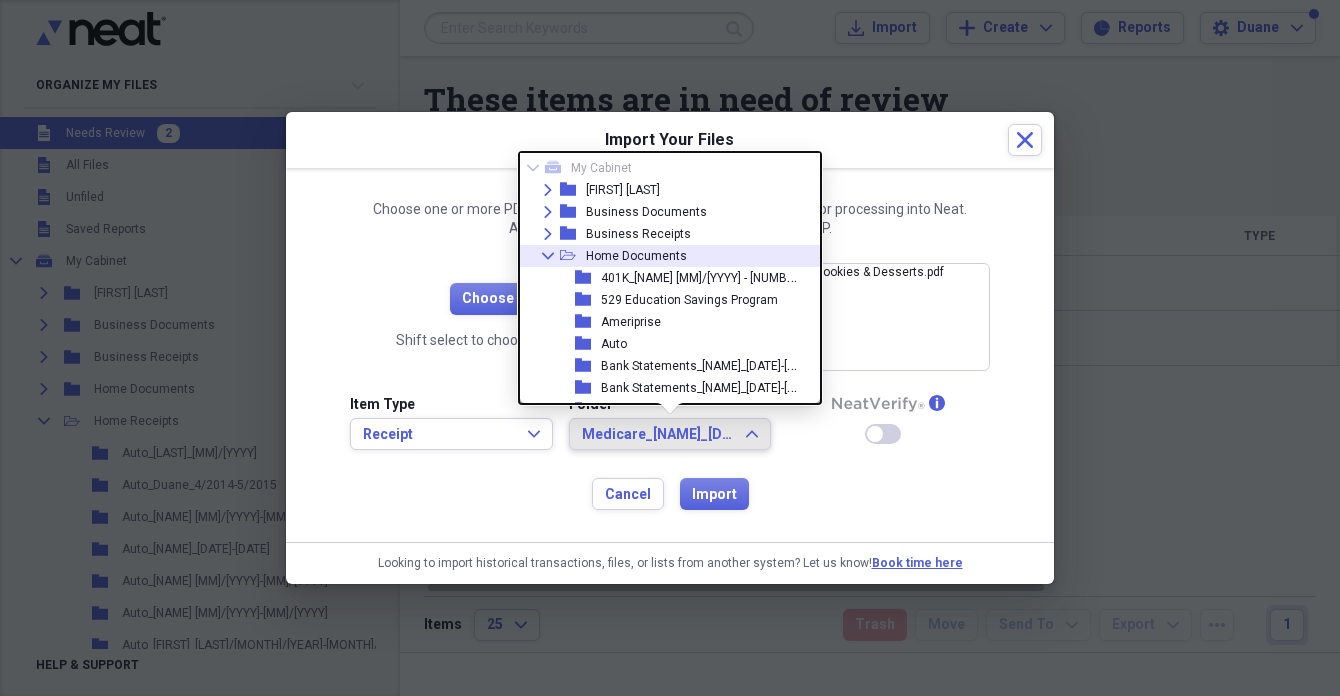 click 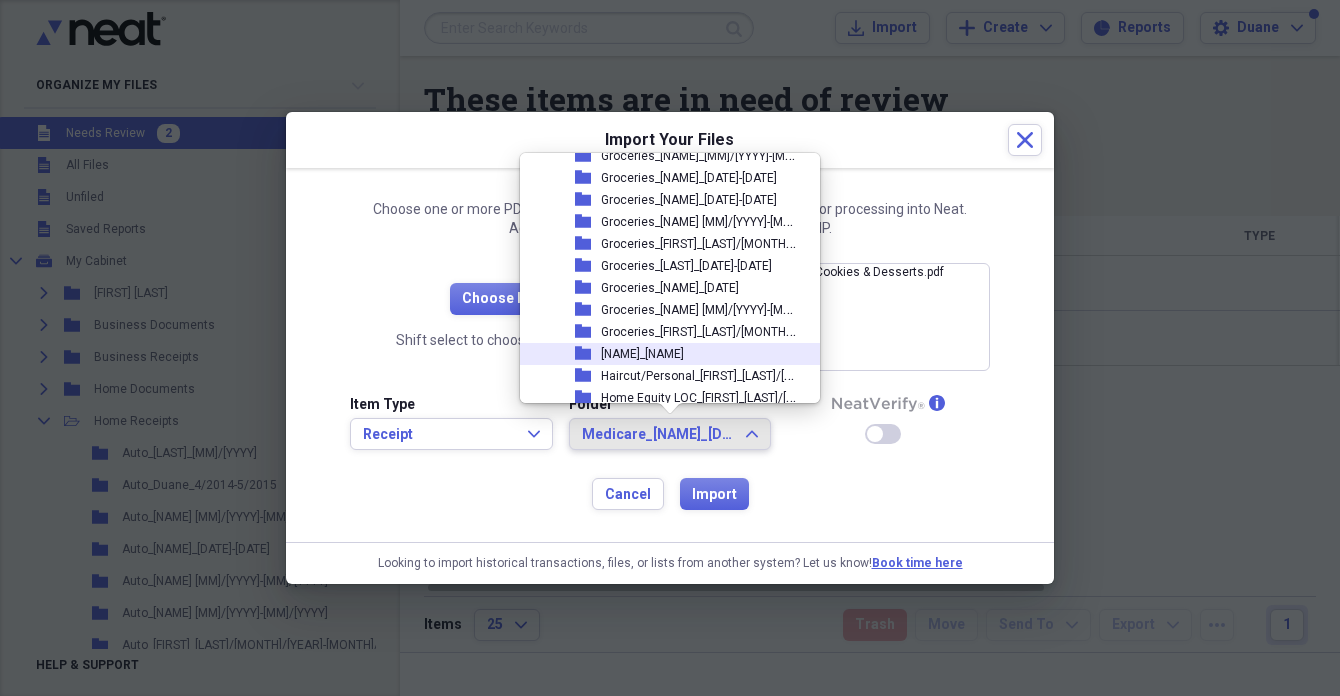 scroll, scrollTop: 1664, scrollLeft: 0, axis: vertical 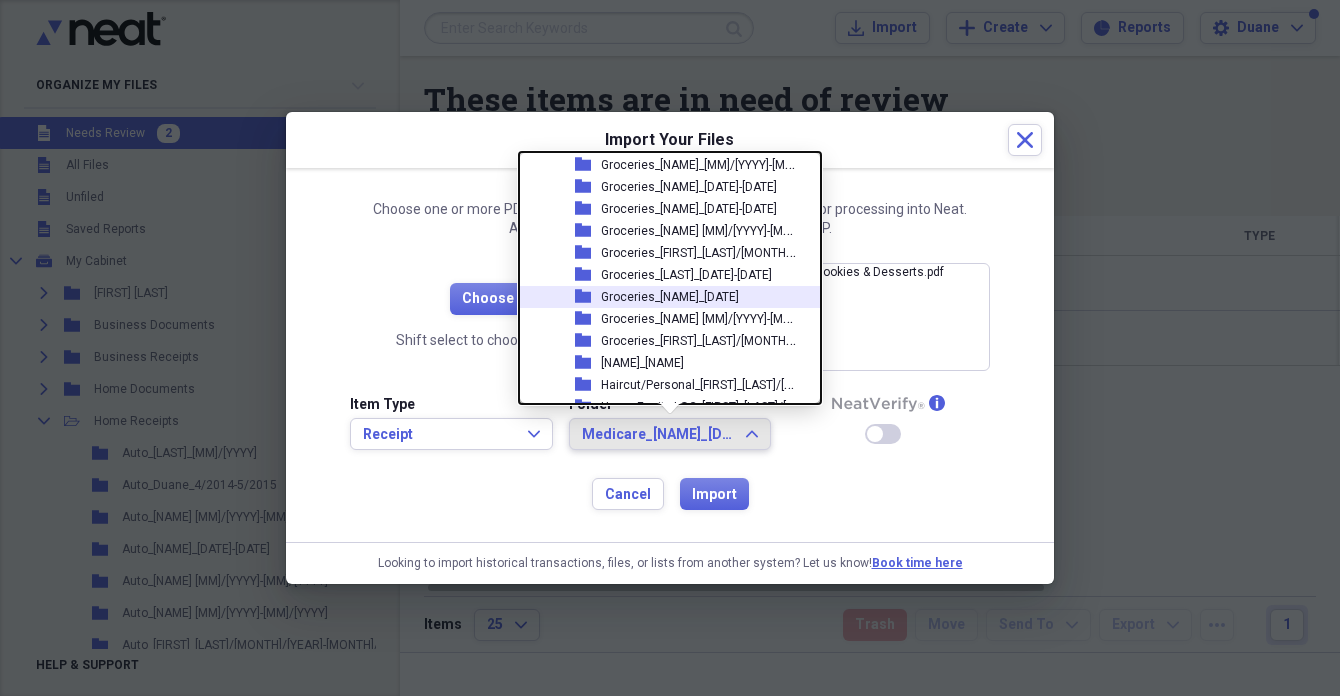 click on "Groceries_[NAME]_[DATE]" at bounding box center [670, 297] 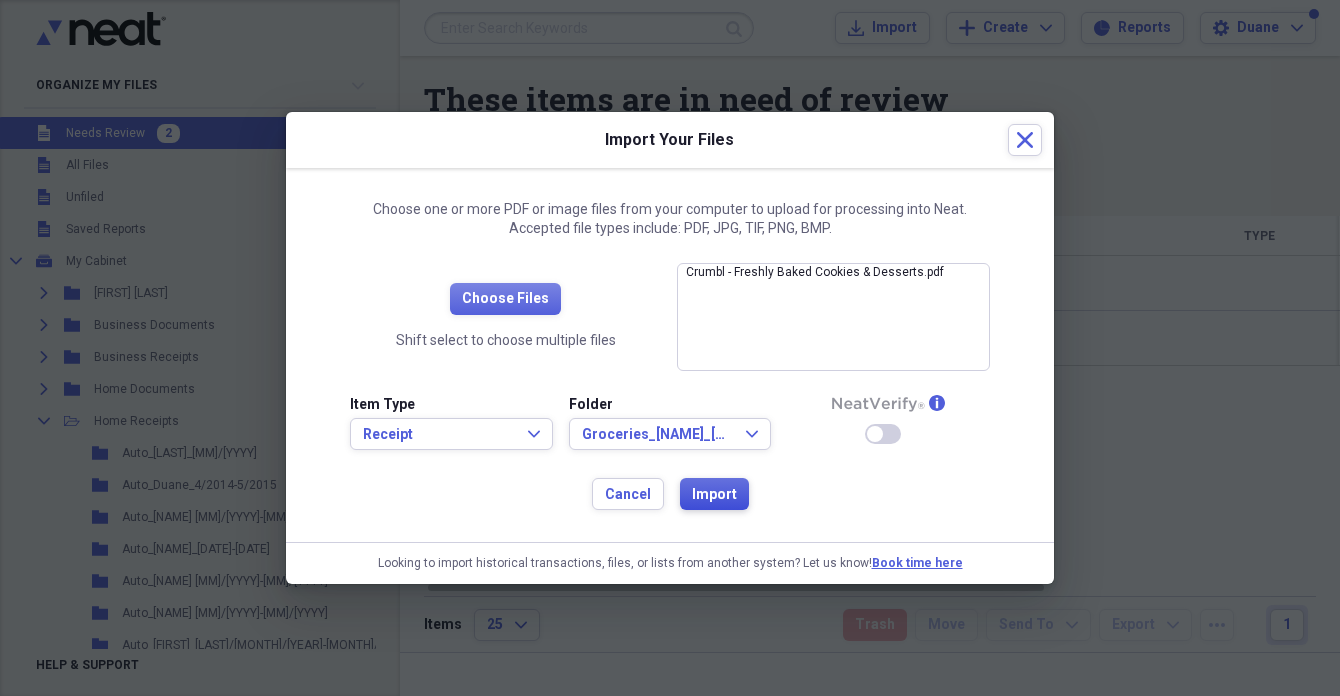 click on "Import" at bounding box center (714, 495) 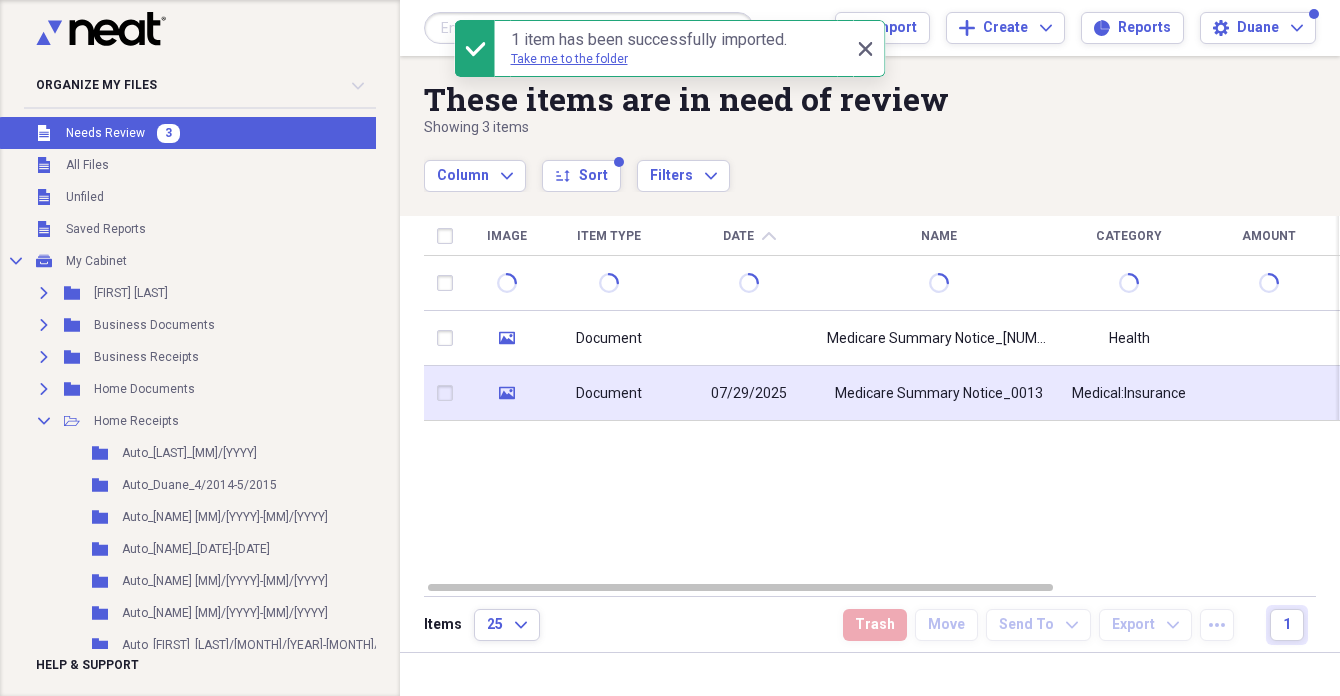 click on "Document" at bounding box center (609, 394) 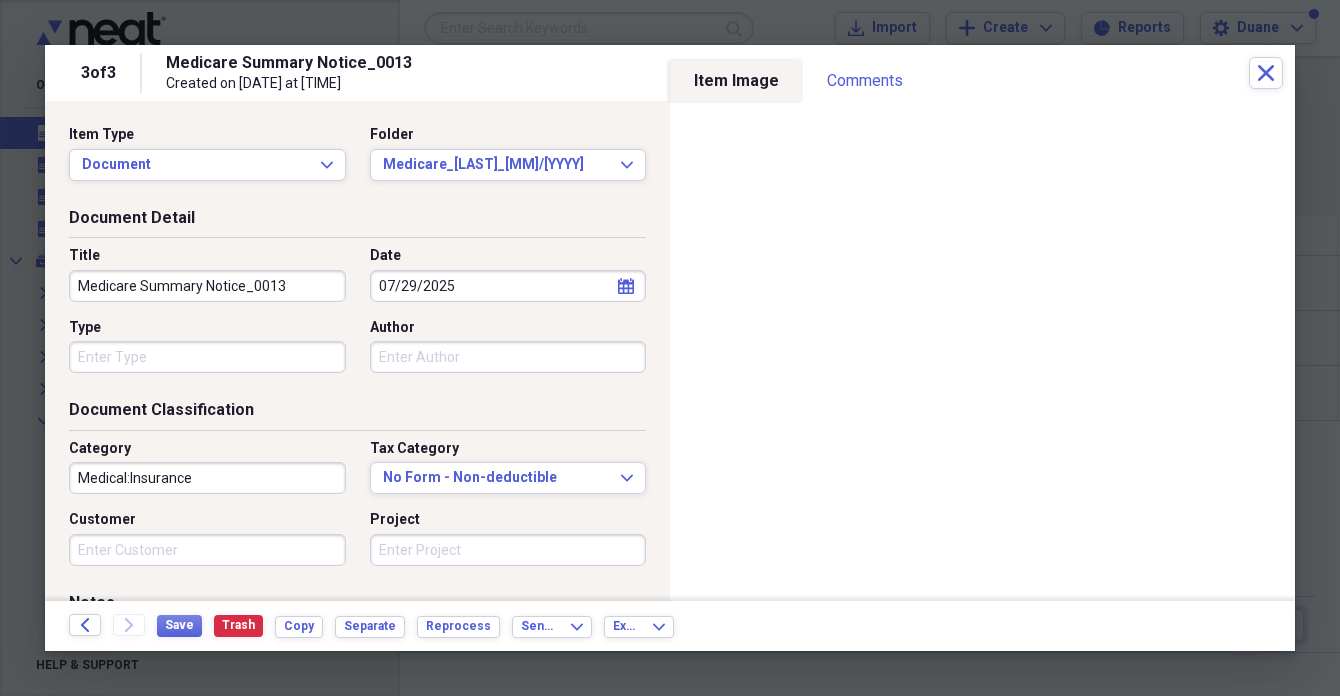 click on "Medicare Summary Notice_0013" at bounding box center (207, 286) 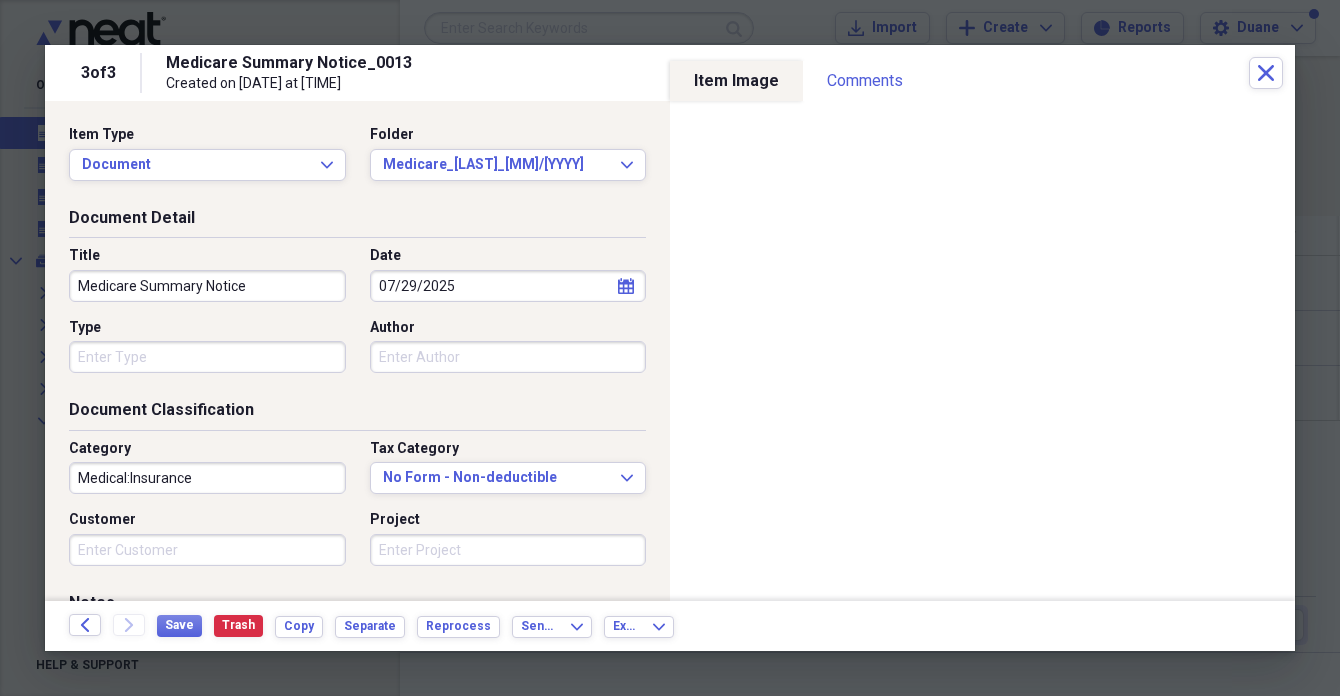 type on "Medicare Summary Notice" 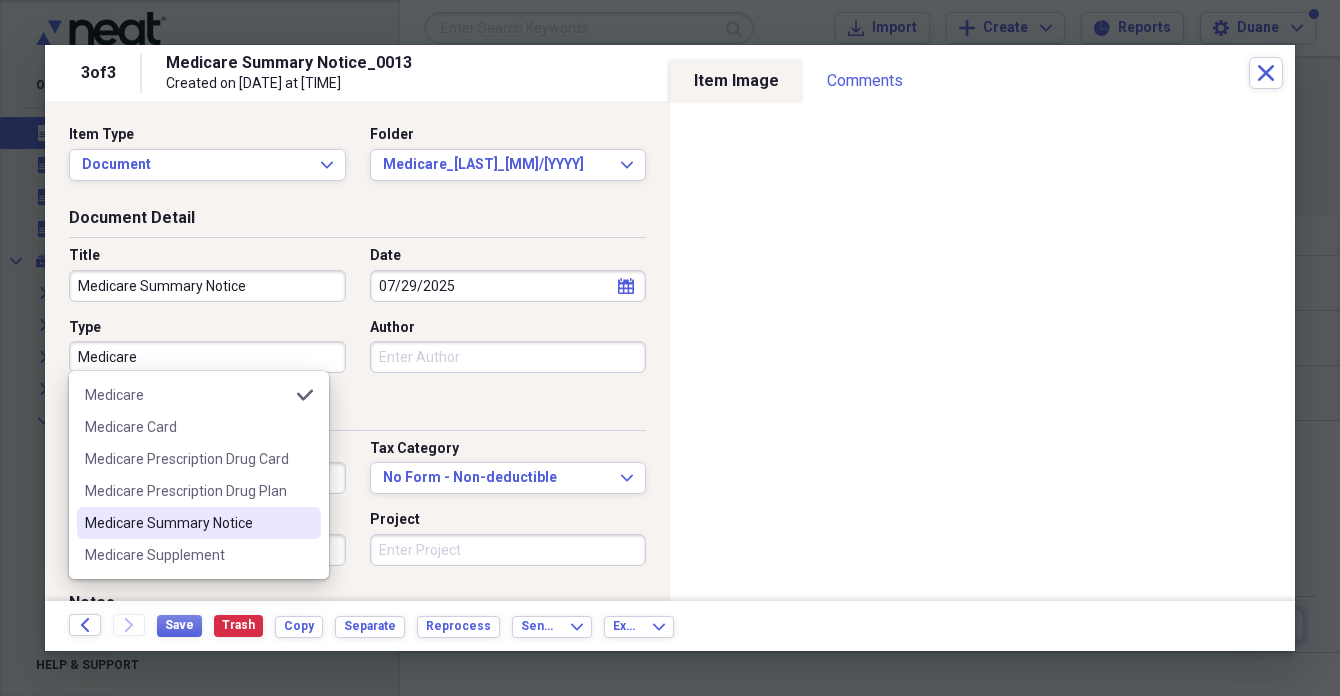 click on "Medicare Summary Notice" at bounding box center (187, 523) 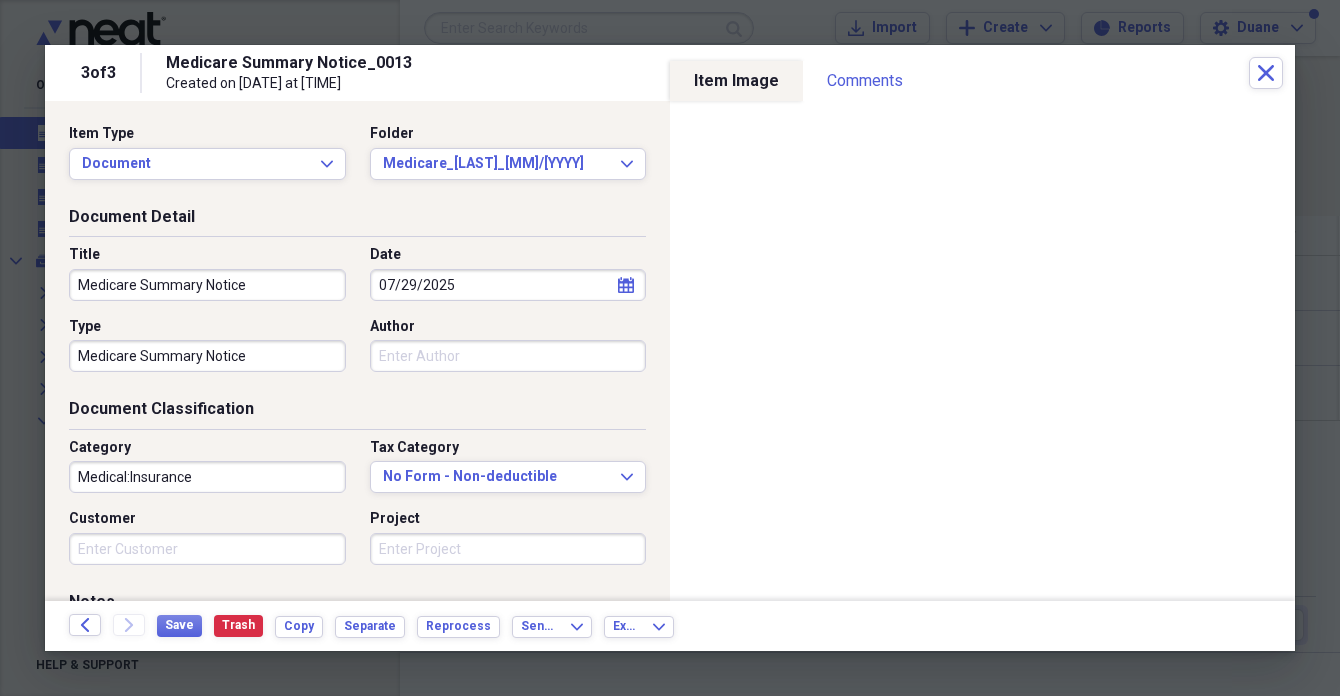 scroll, scrollTop: 2, scrollLeft: 0, axis: vertical 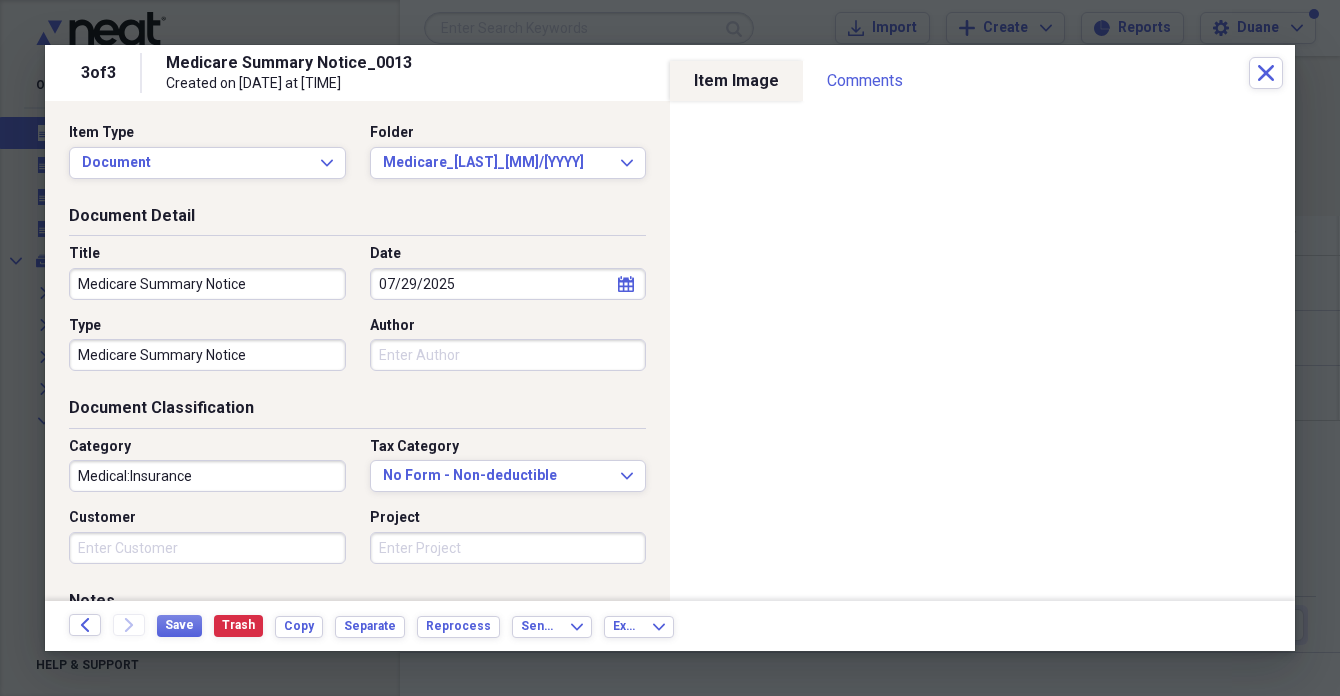 click on "Medical:Insurance" at bounding box center (207, 476) 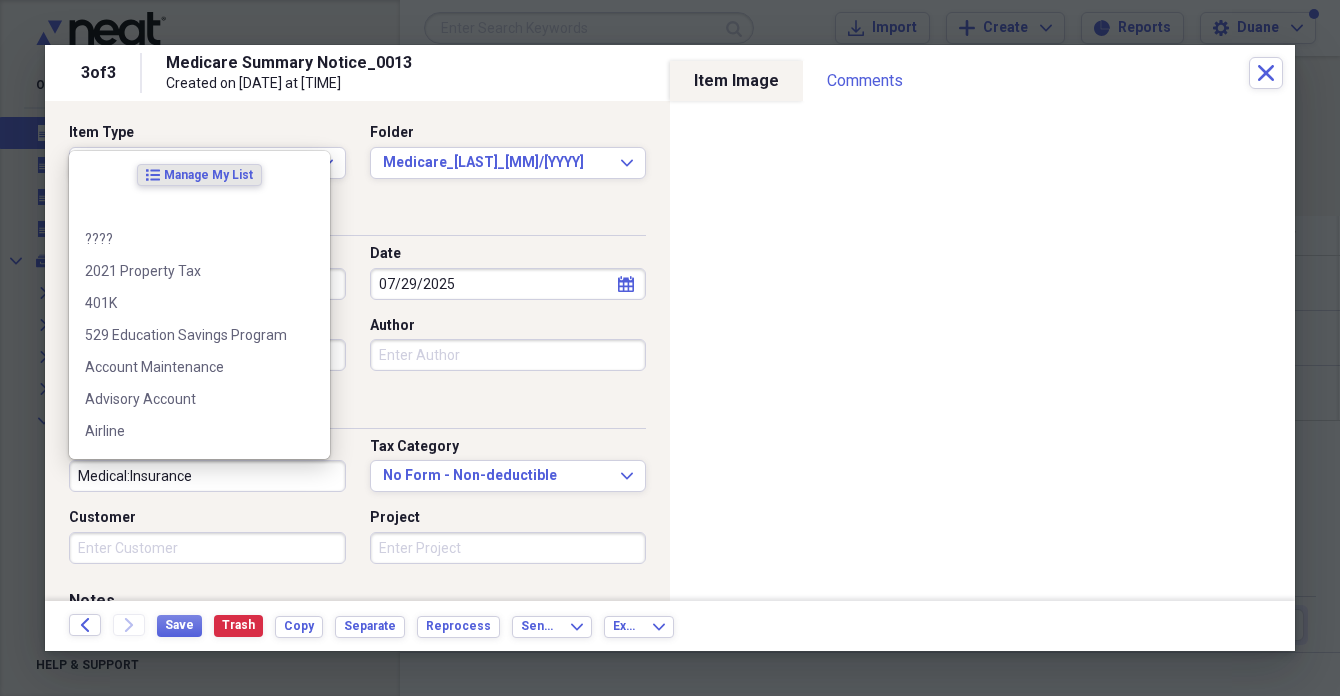 scroll, scrollTop: 0, scrollLeft: 0, axis: both 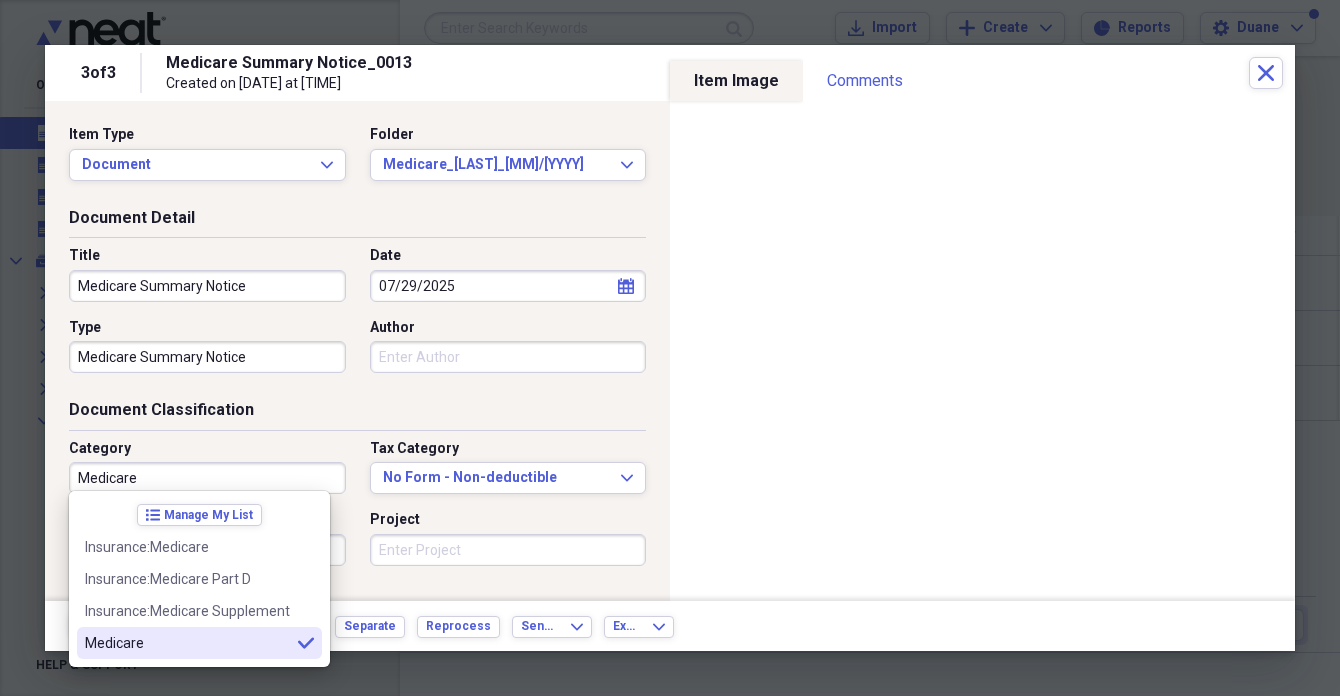 type on "Medicare" 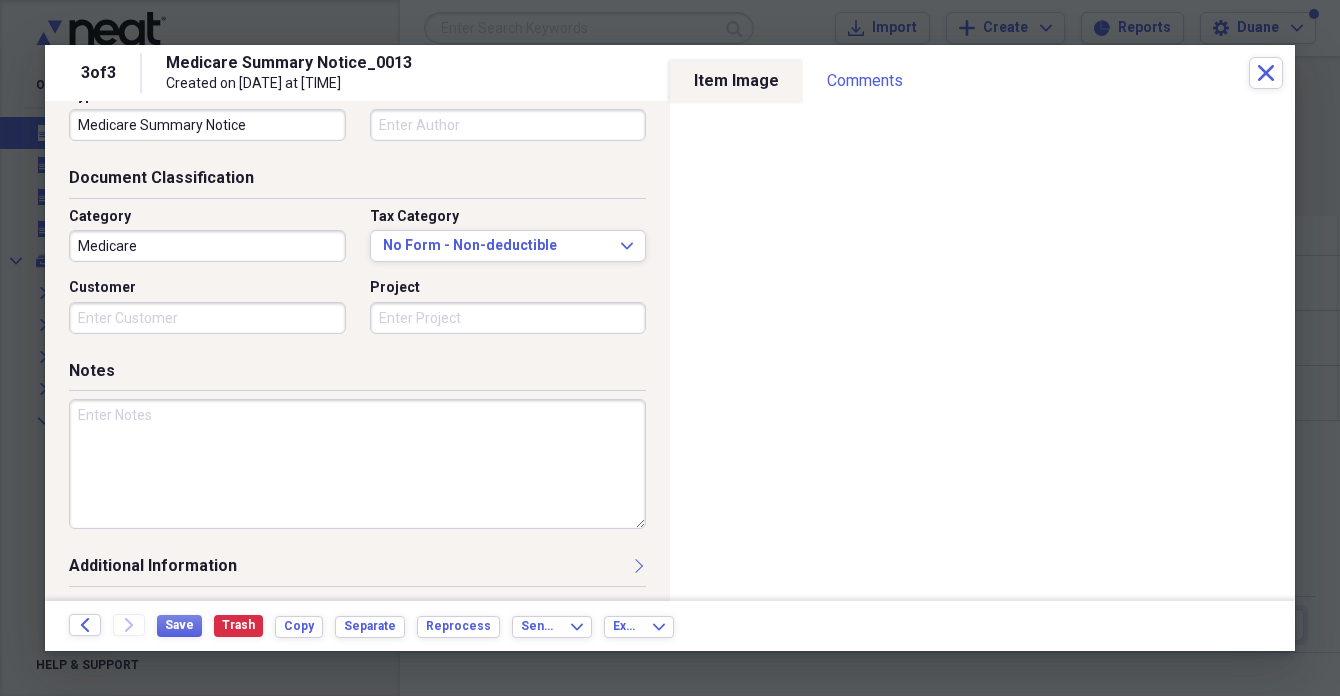 scroll, scrollTop: 231, scrollLeft: 0, axis: vertical 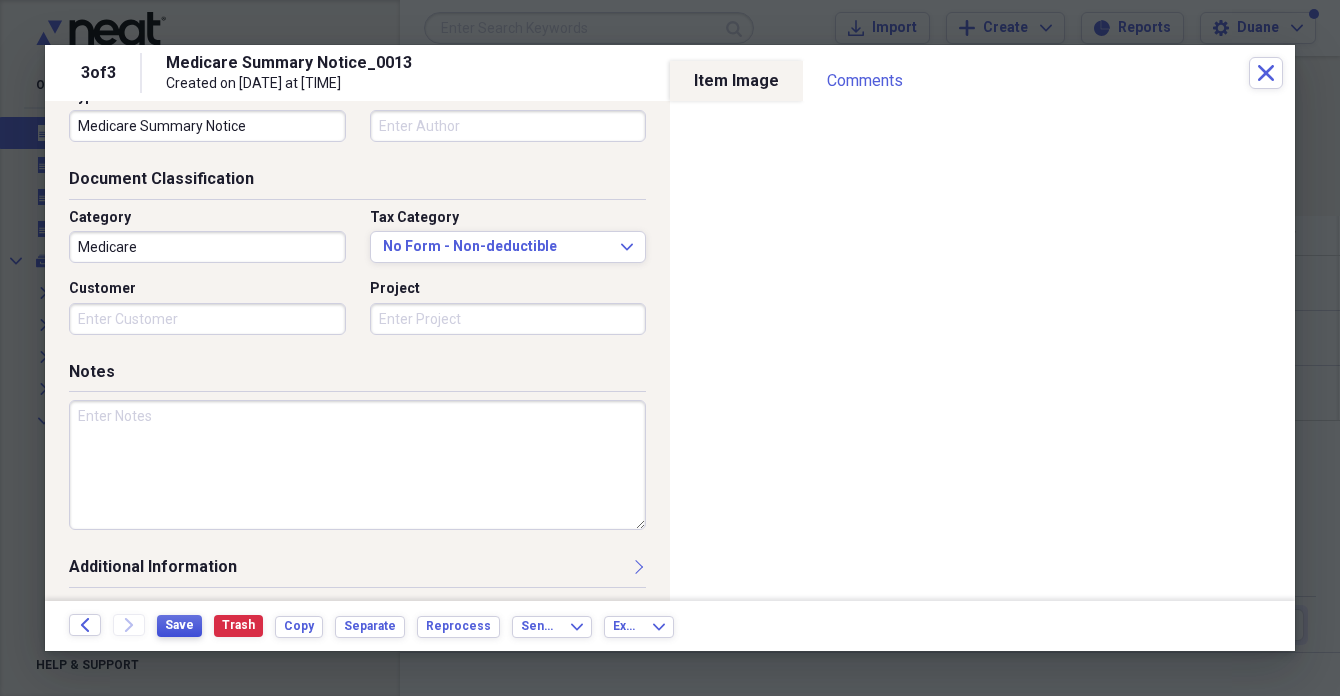 click on "Save" at bounding box center (179, 625) 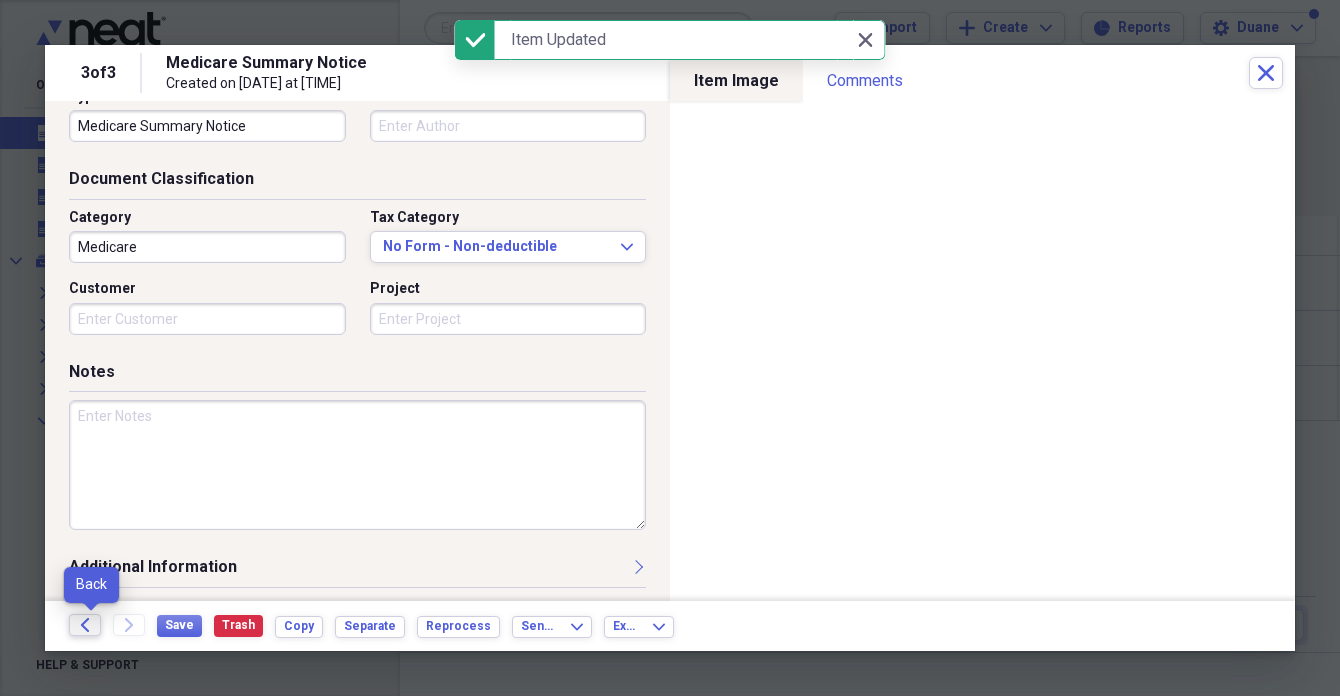 click on "Back" 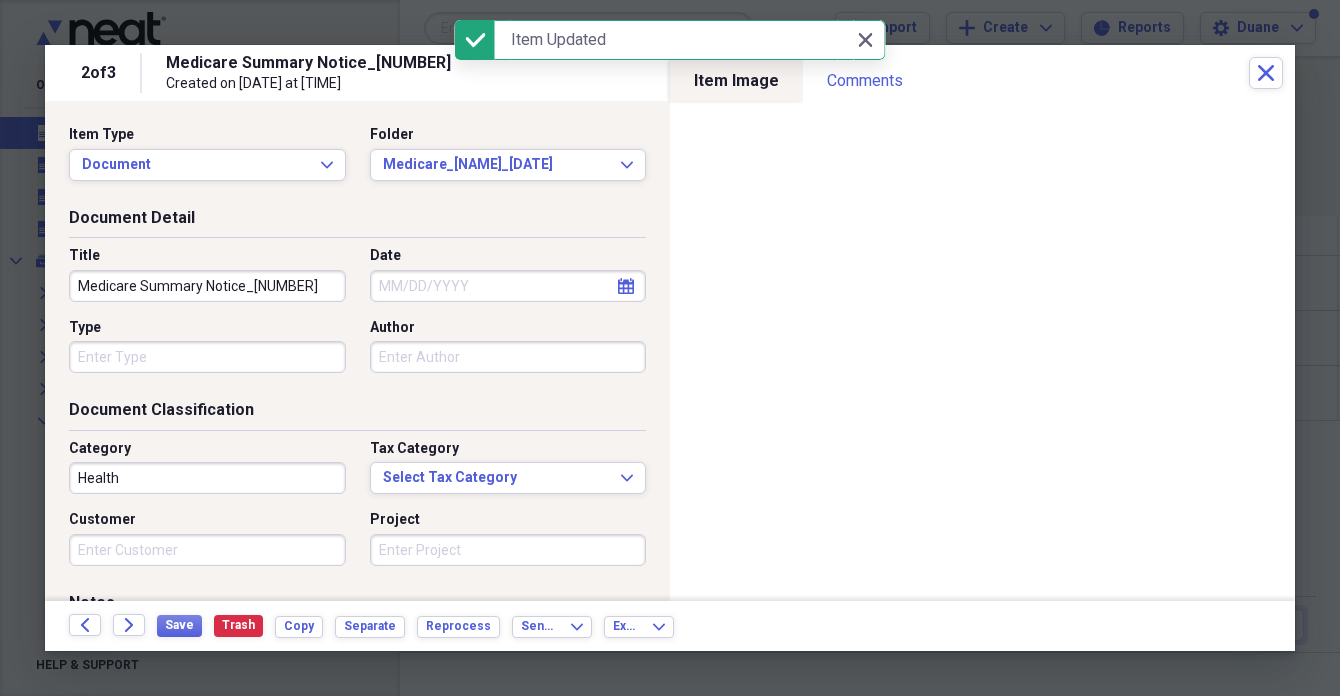 click on "Medicare Summary Notice_[NUMBER]" at bounding box center [207, 286] 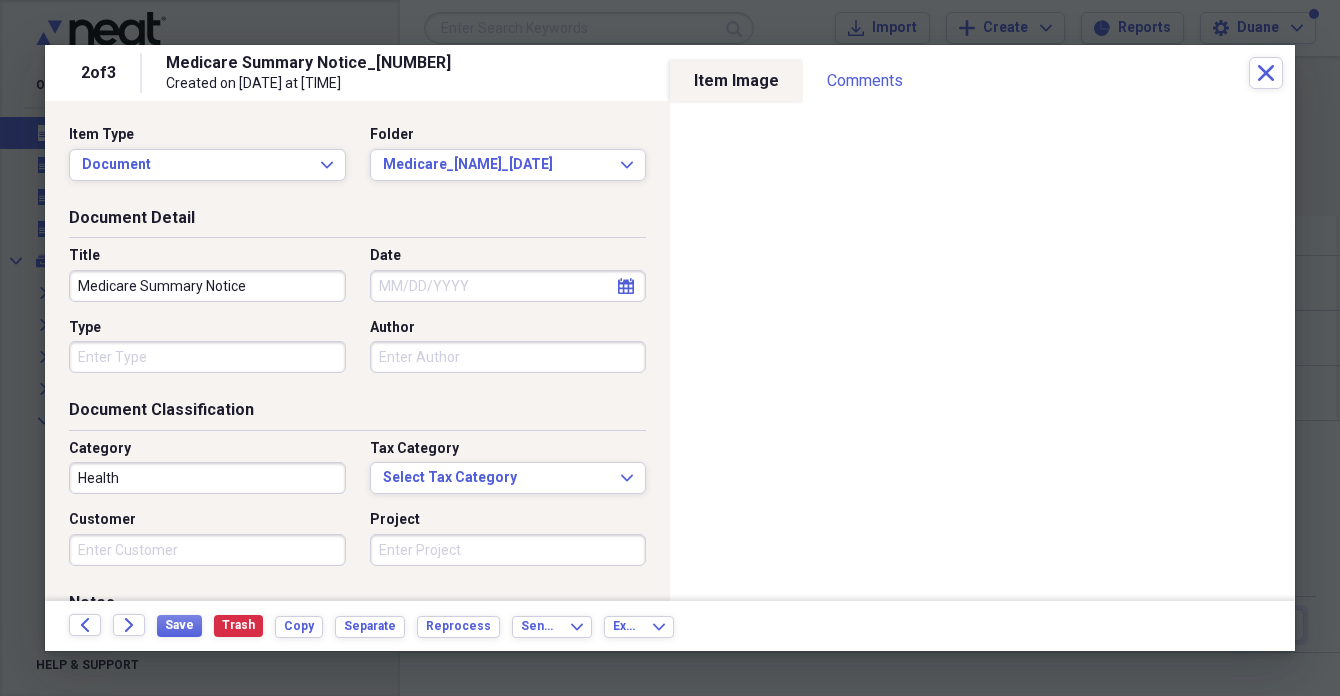 type on "Medicare Summary Notice" 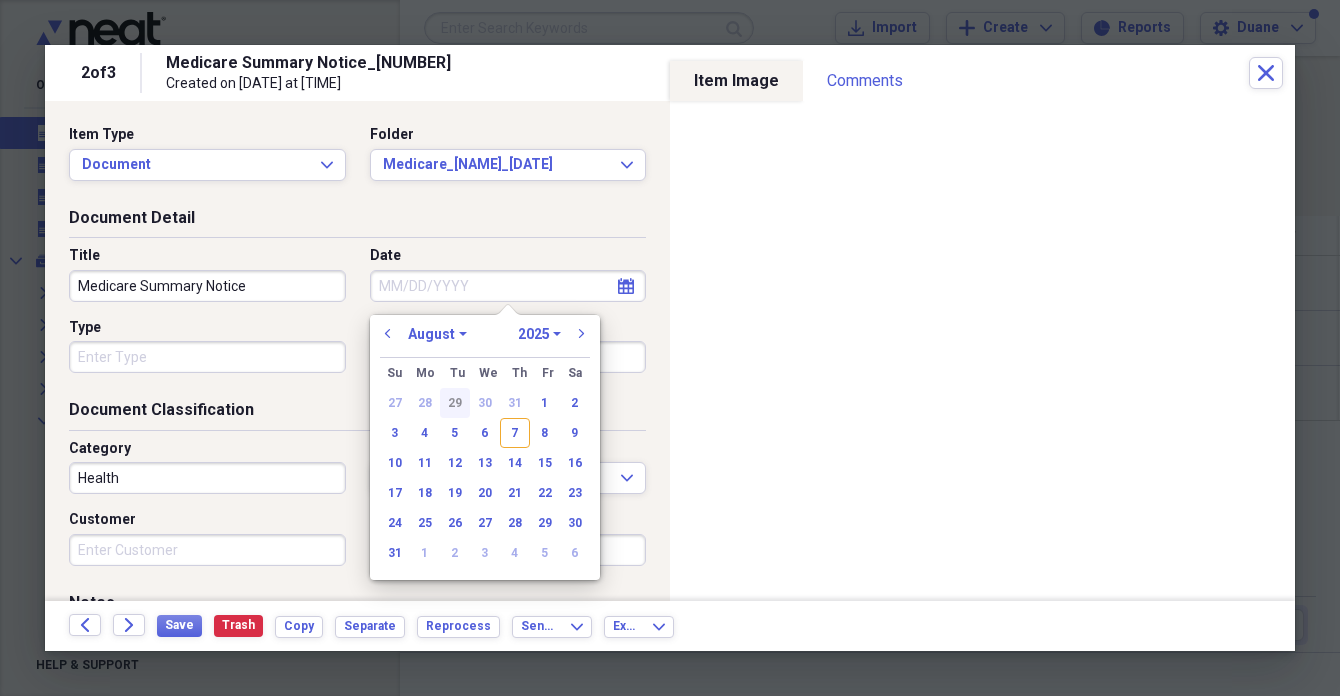 click on "29" at bounding box center [455, 403] 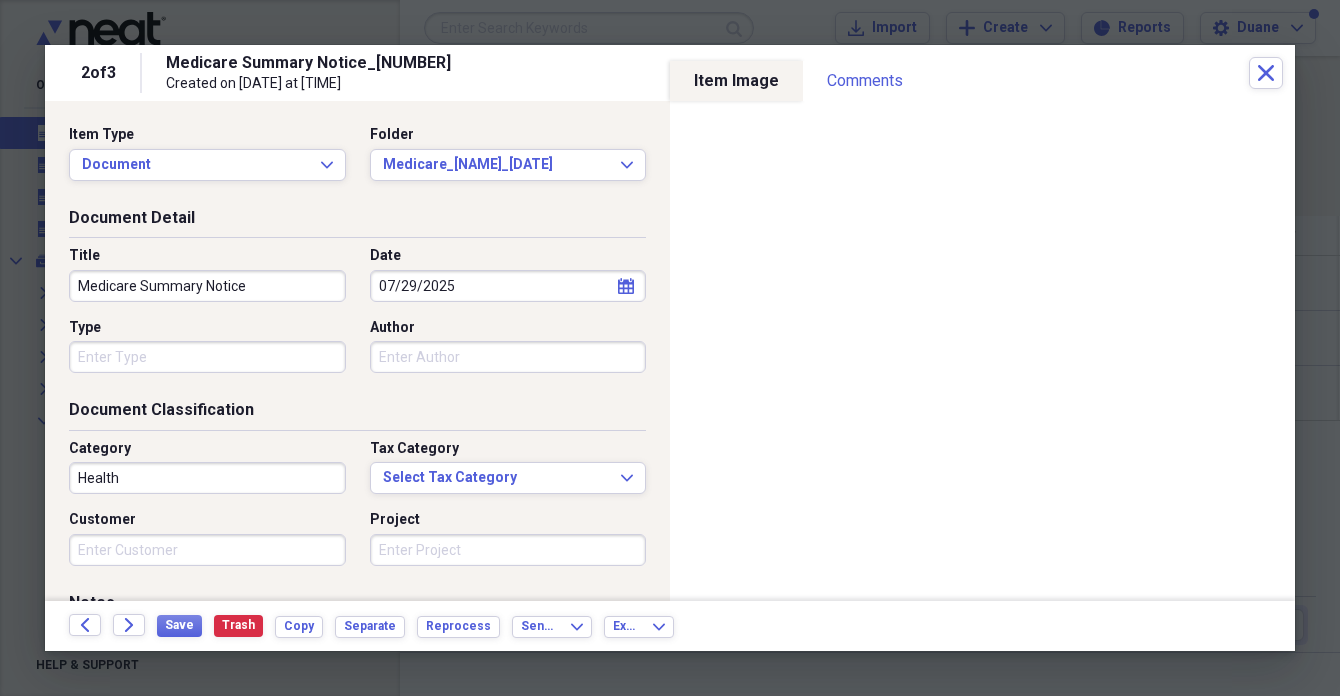 click on "Type" at bounding box center (207, 357) 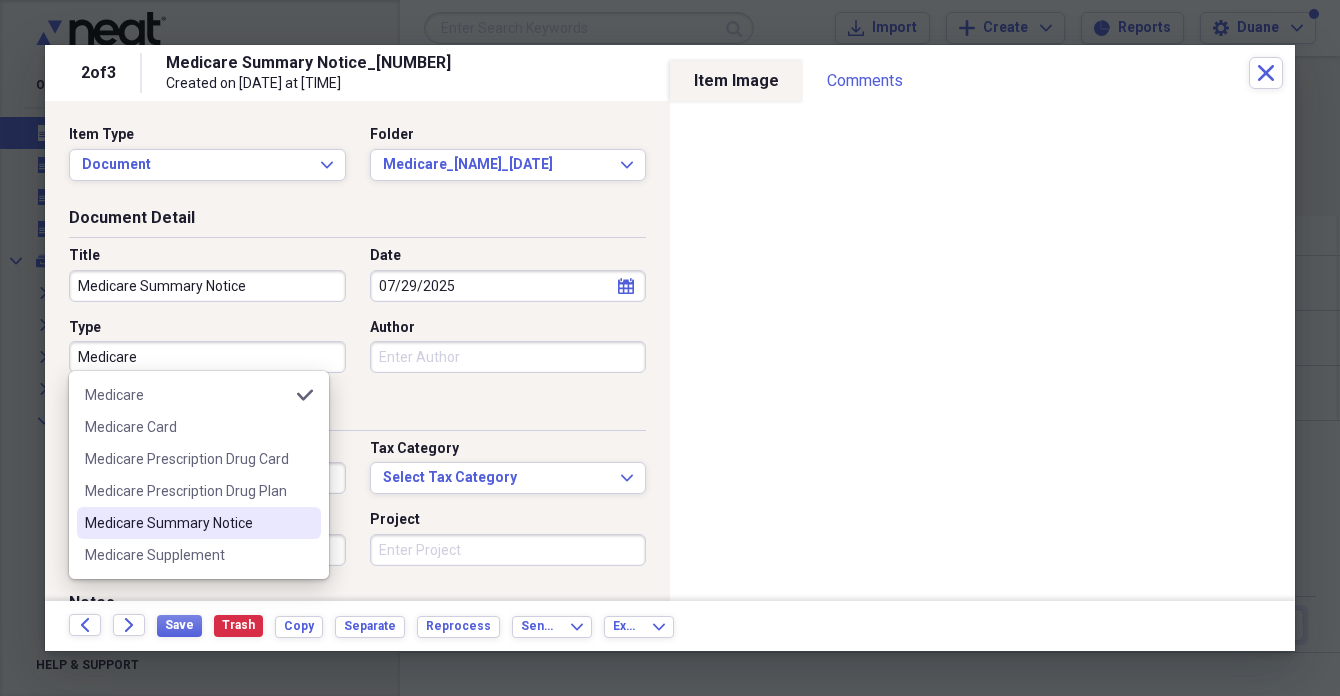 click on "Medicare Summary Notice" at bounding box center [187, 523] 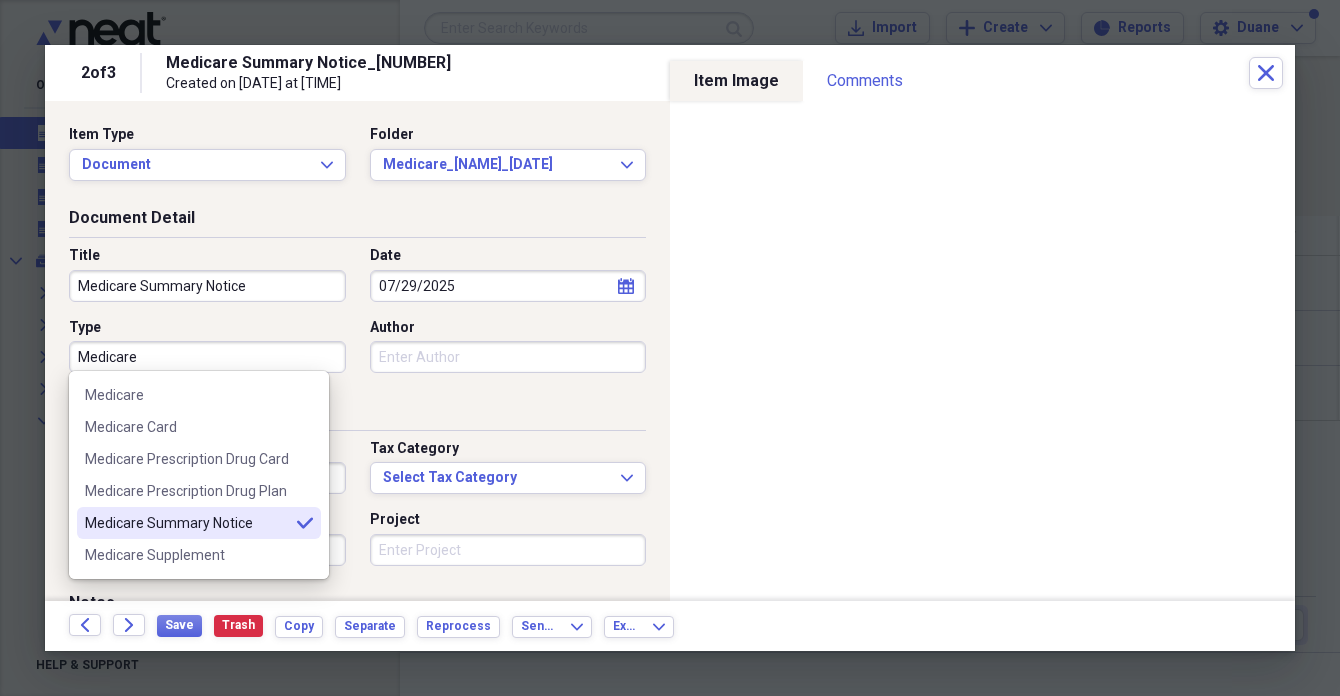 type on "Medicare Summary Notice" 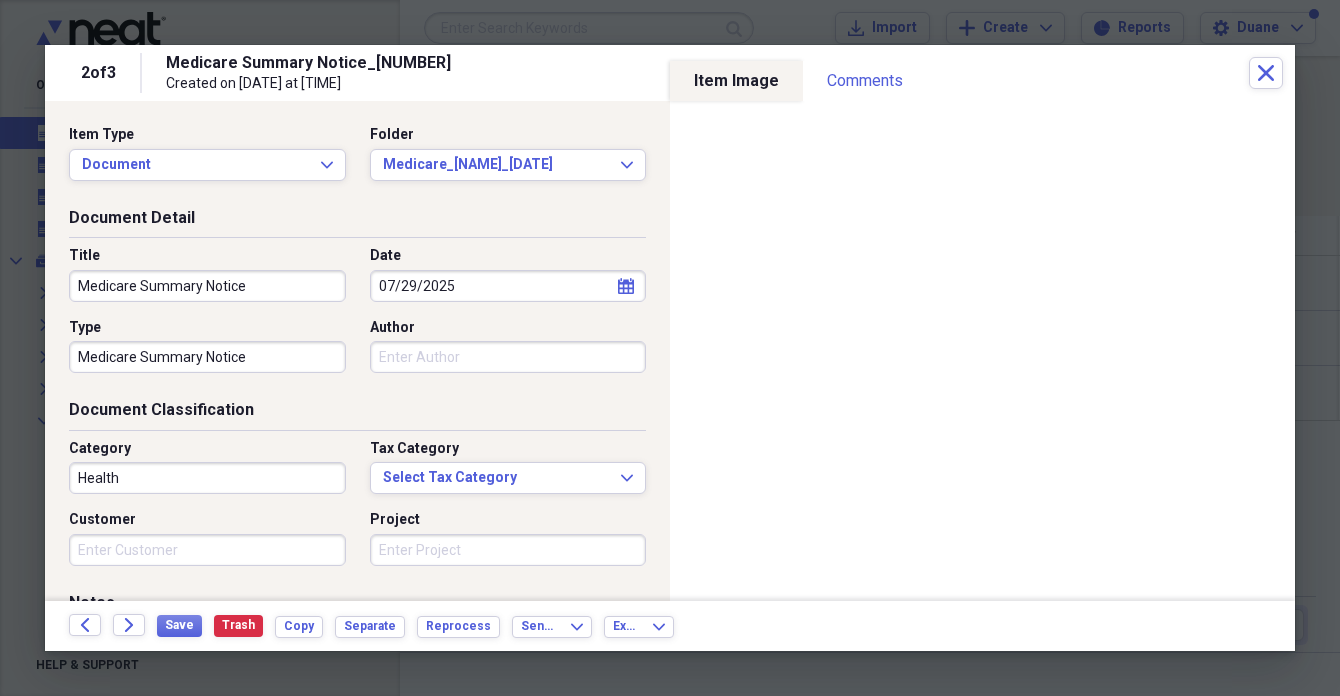 click on "Health" at bounding box center [207, 478] 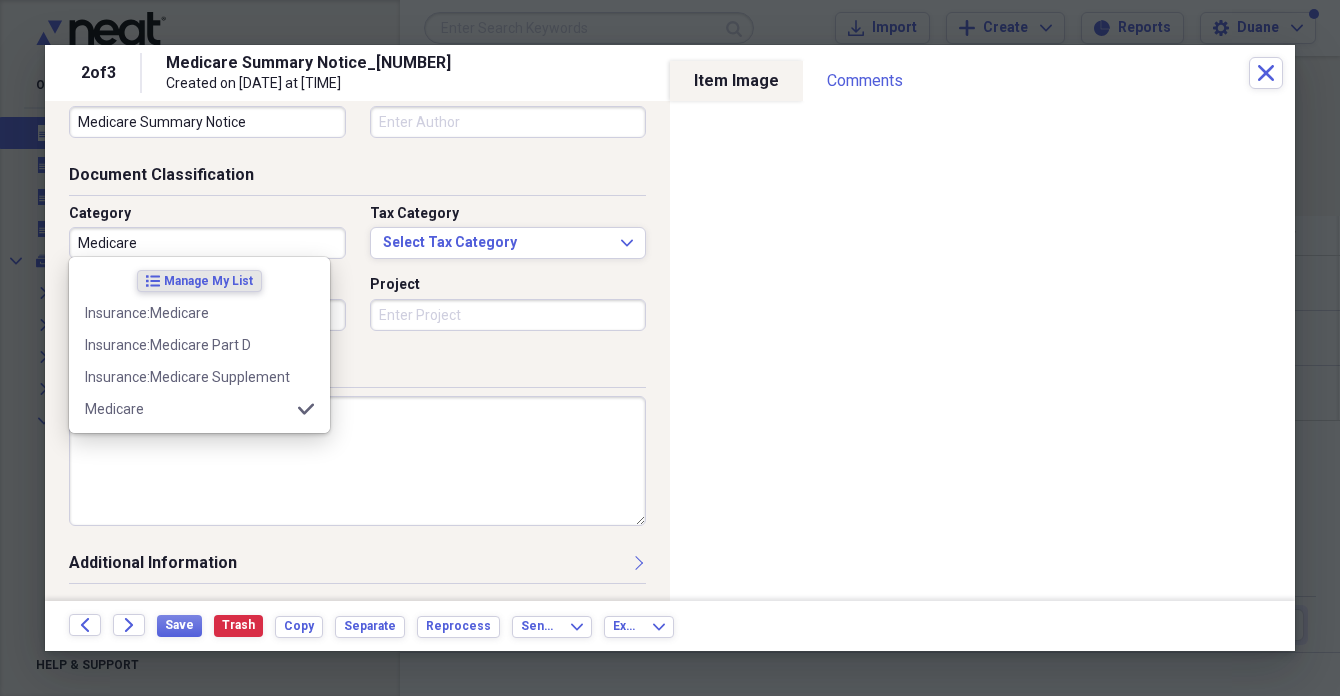 scroll, scrollTop: 231, scrollLeft: 0, axis: vertical 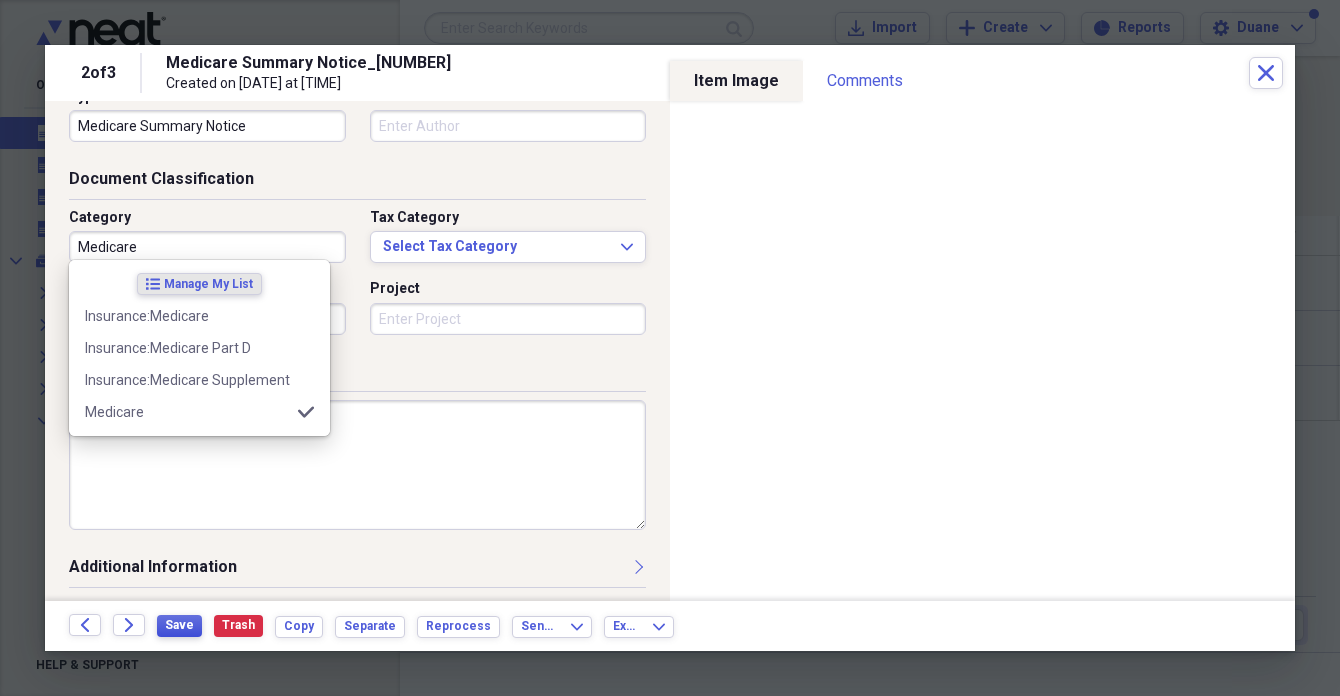 type on "Medicare" 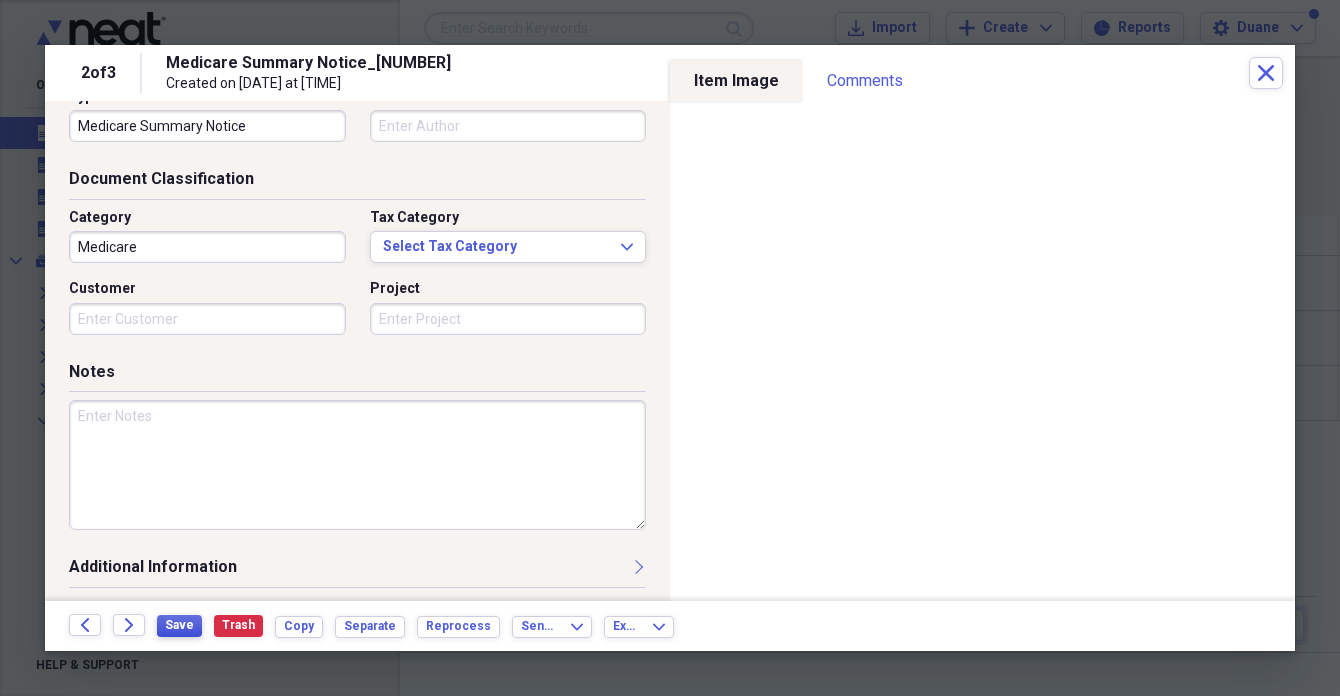 click on "Save" at bounding box center (179, 625) 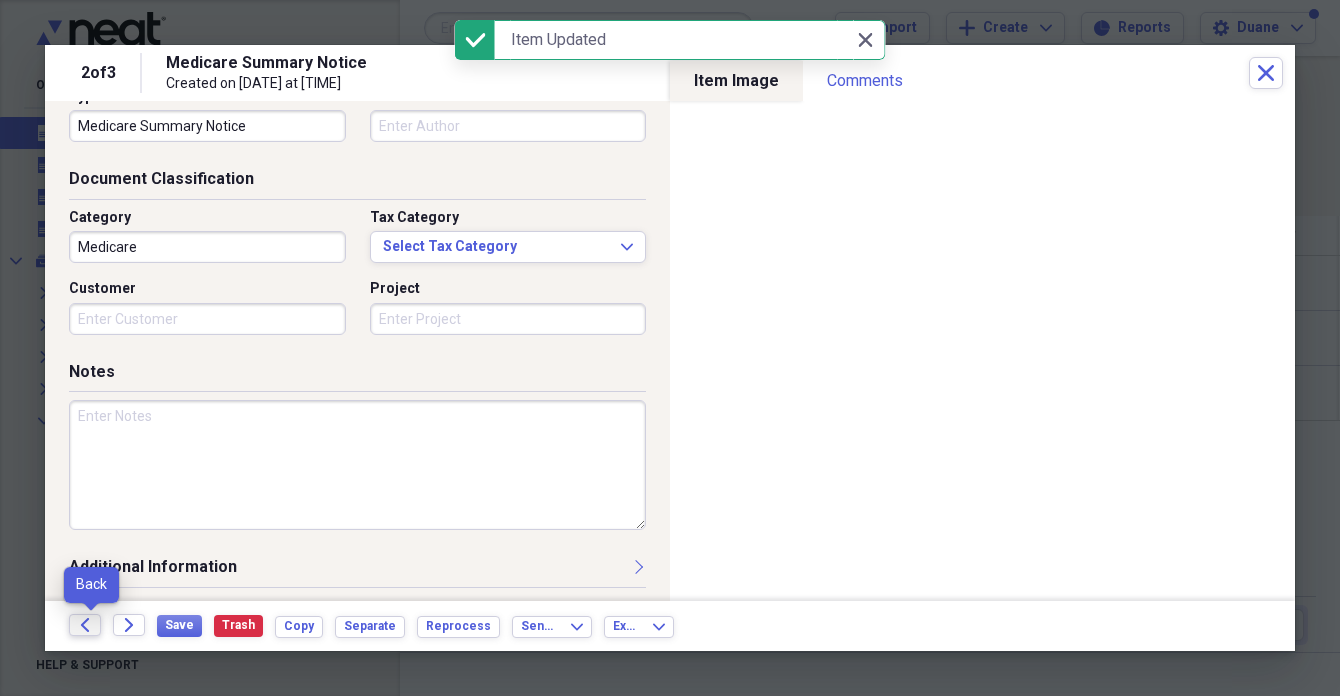 click on "Back" 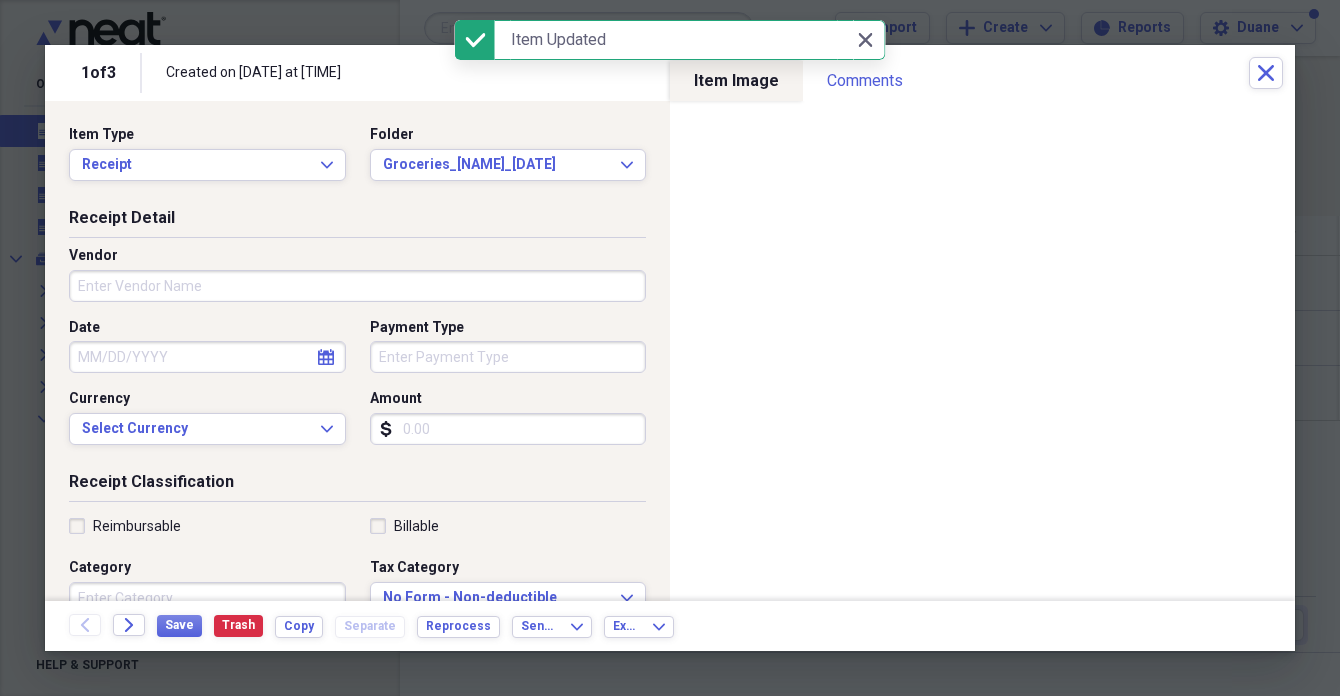 click on "Vendor" at bounding box center [357, 286] 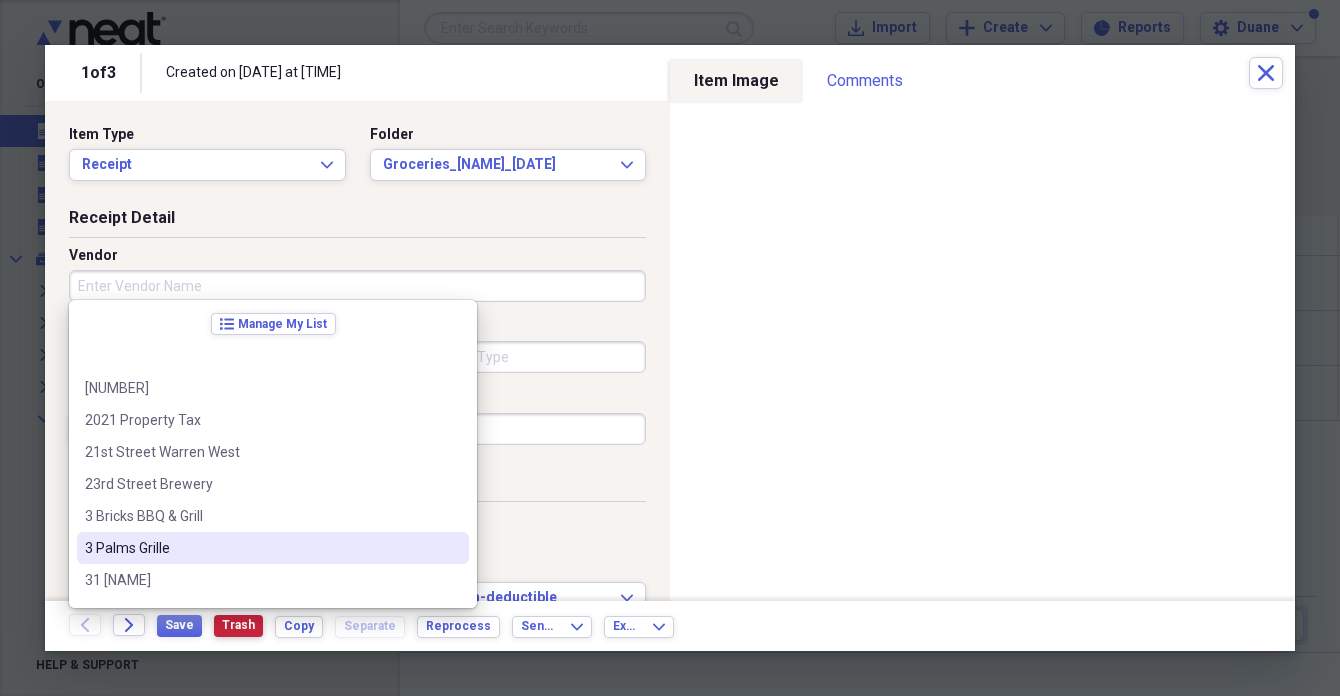 click on "Trash" at bounding box center [238, 625] 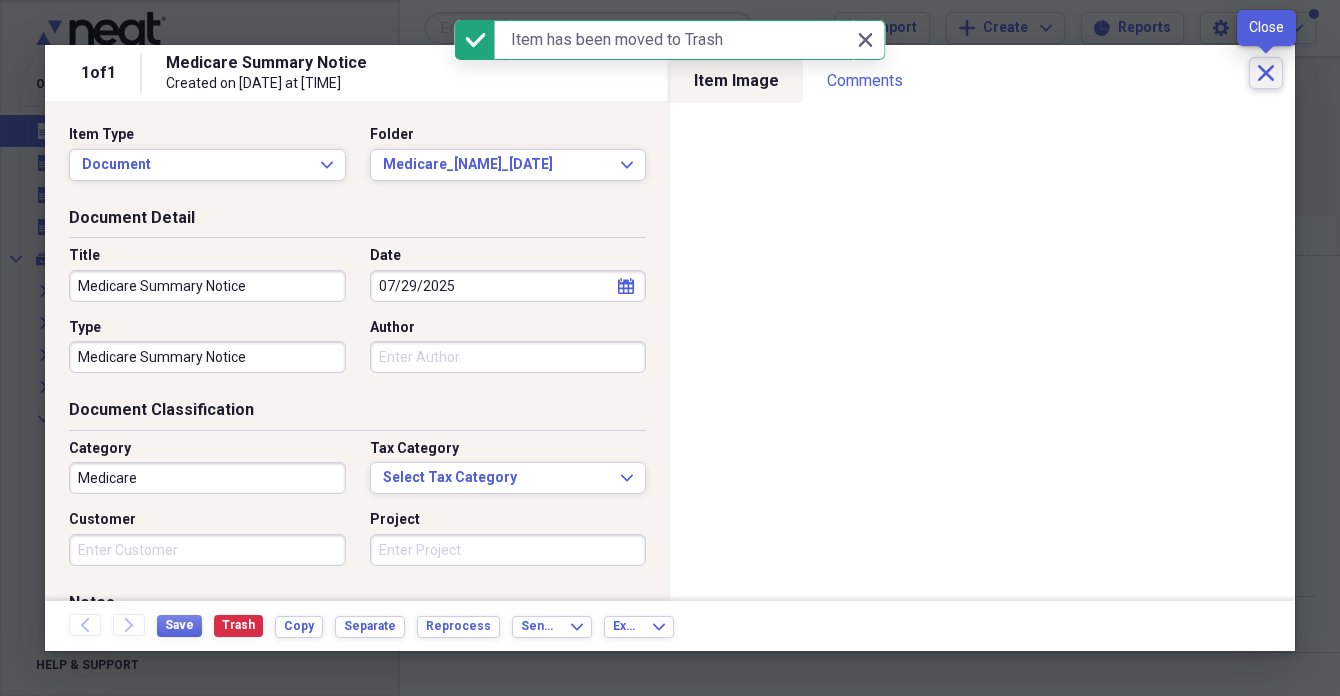 click on "Close" at bounding box center (1266, 73) 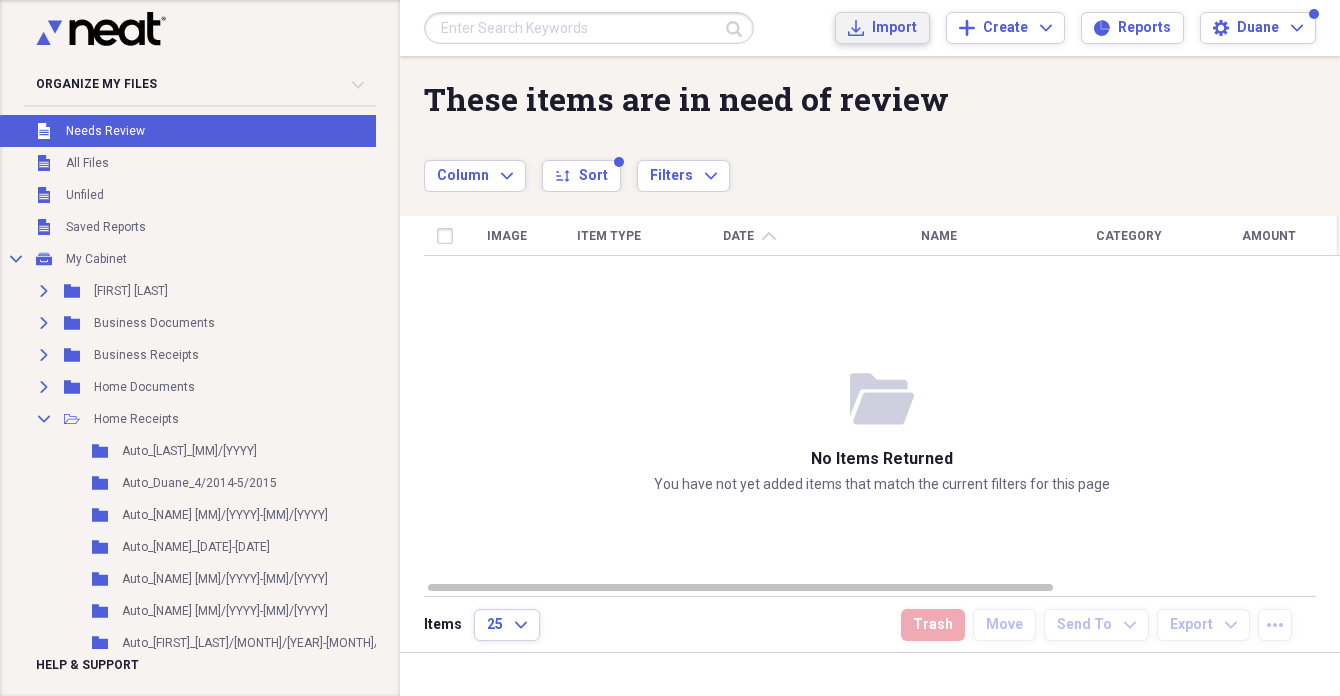 click on "Import" at bounding box center [894, 28] 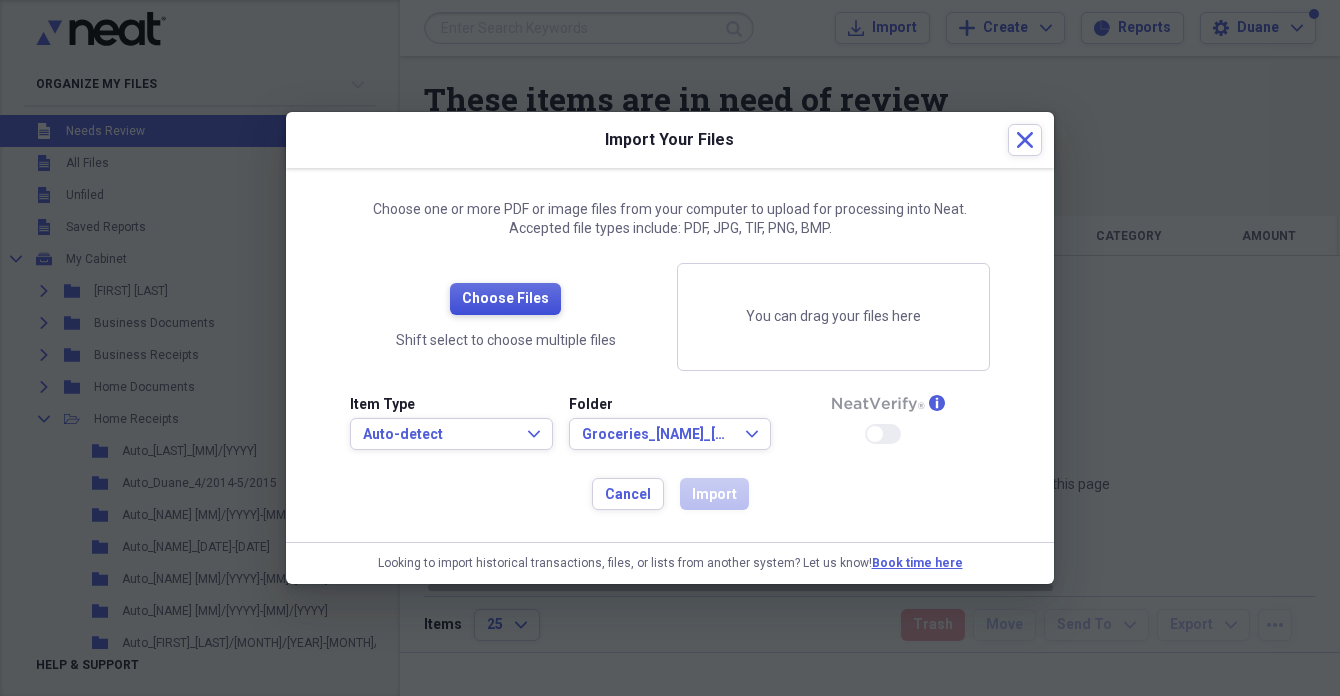 click on "Choose Files" at bounding box center [505, 299] 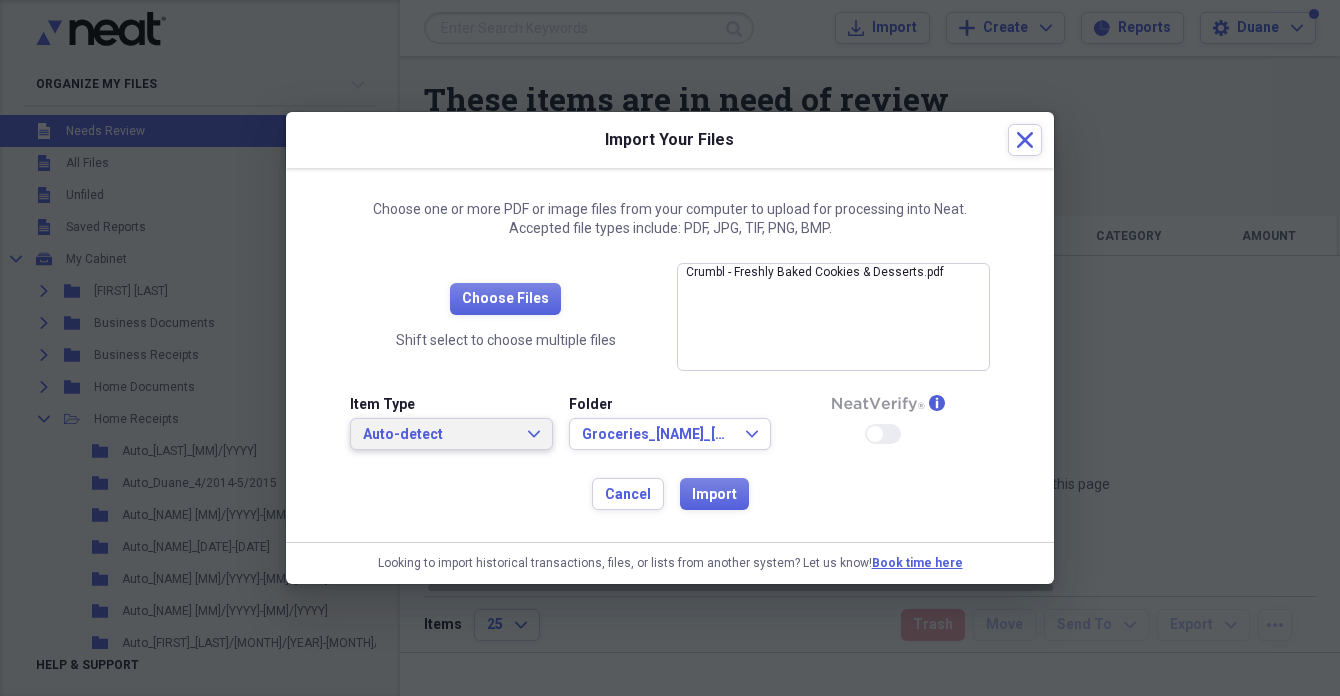 click on "Auto-detect" at bounding box center (439, 435) 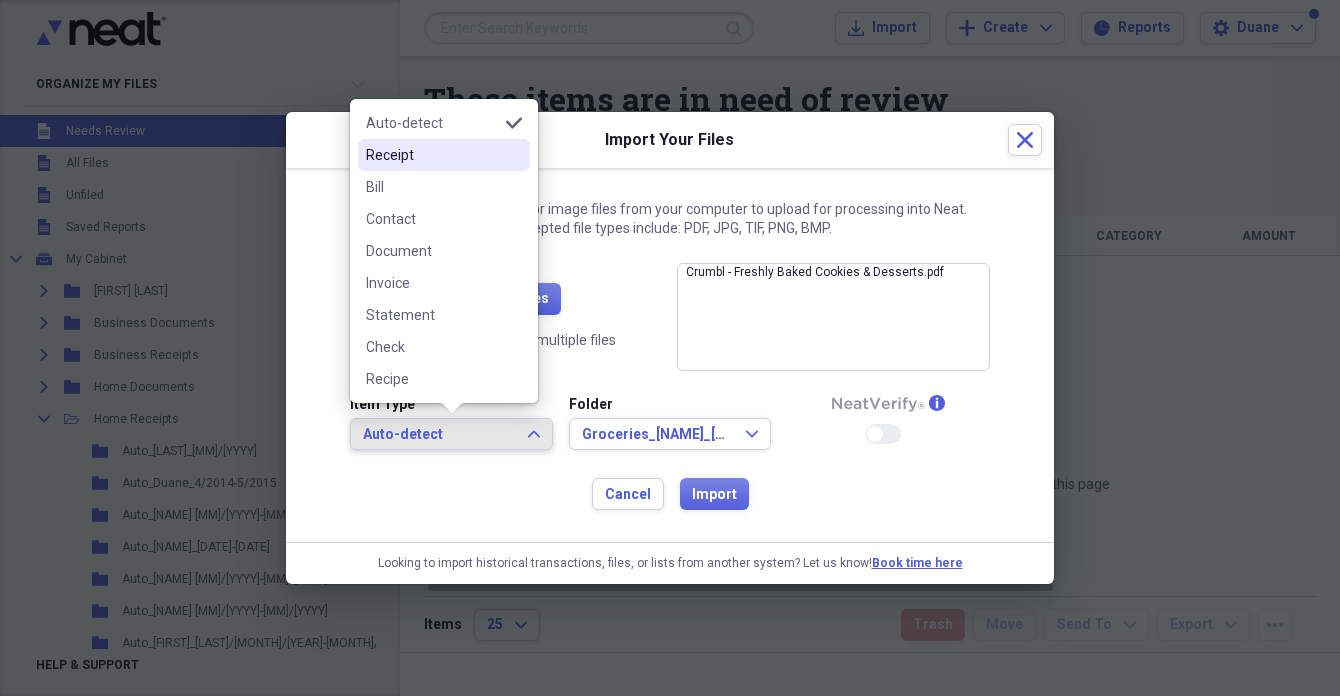 click on "Receipt" at bounding box center (432, 155) 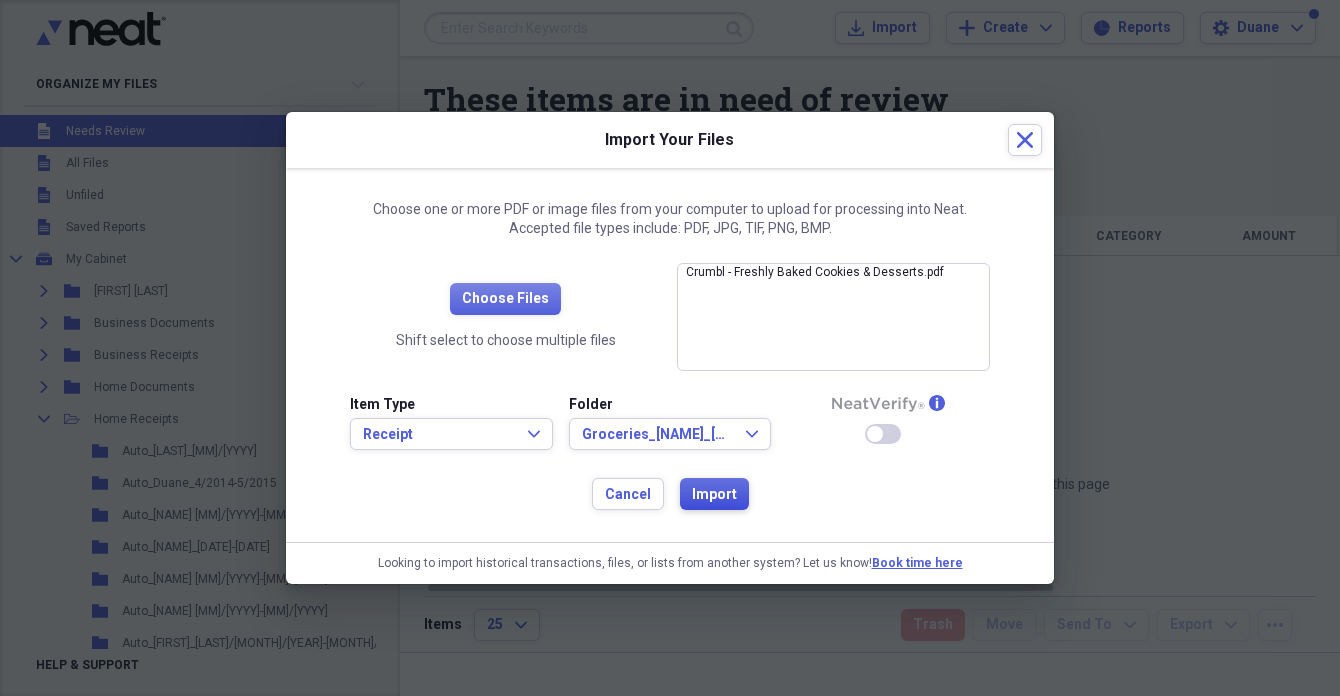 click on "Import" at bounding box center [714, 495] 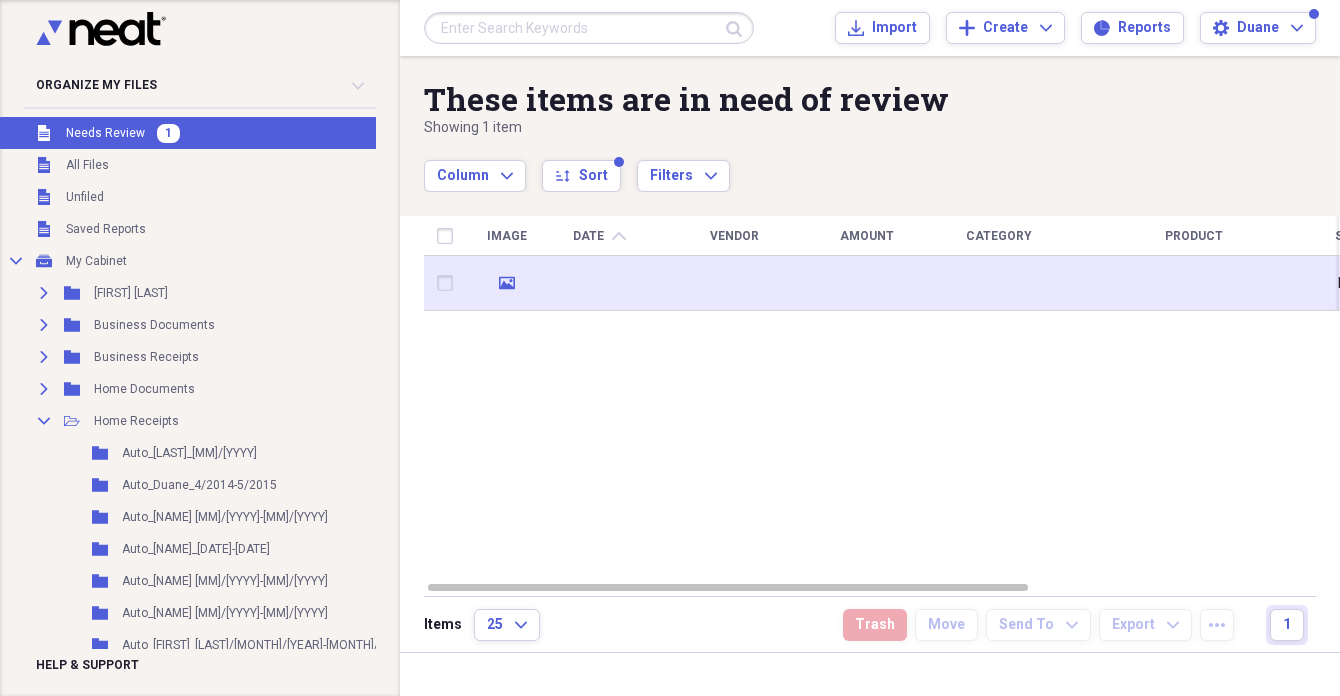 click 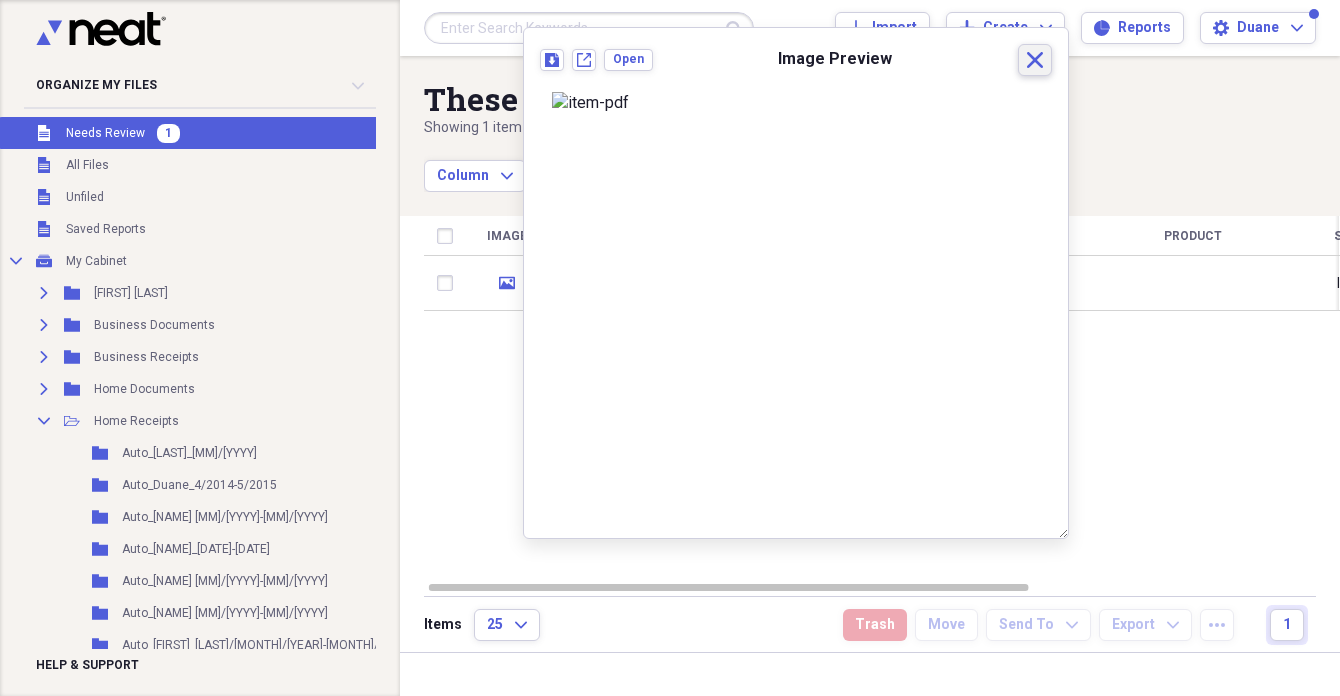 click 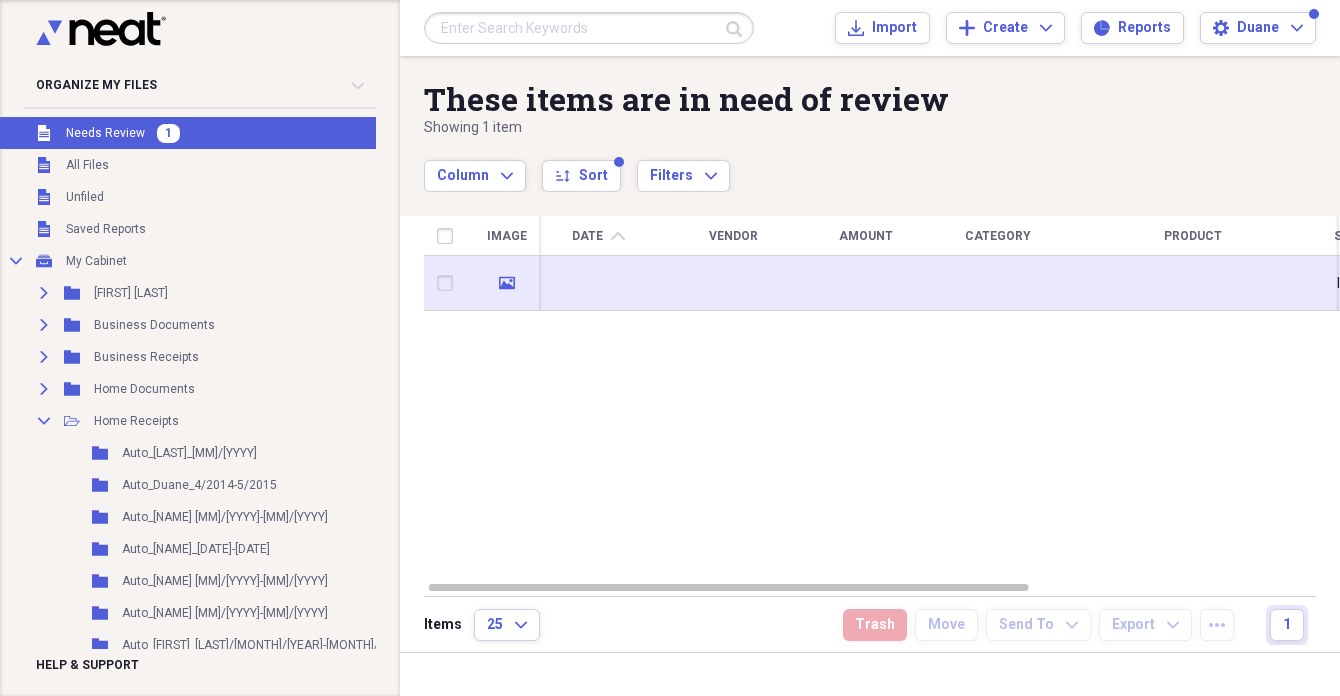 click at bounding box center [449, 283] 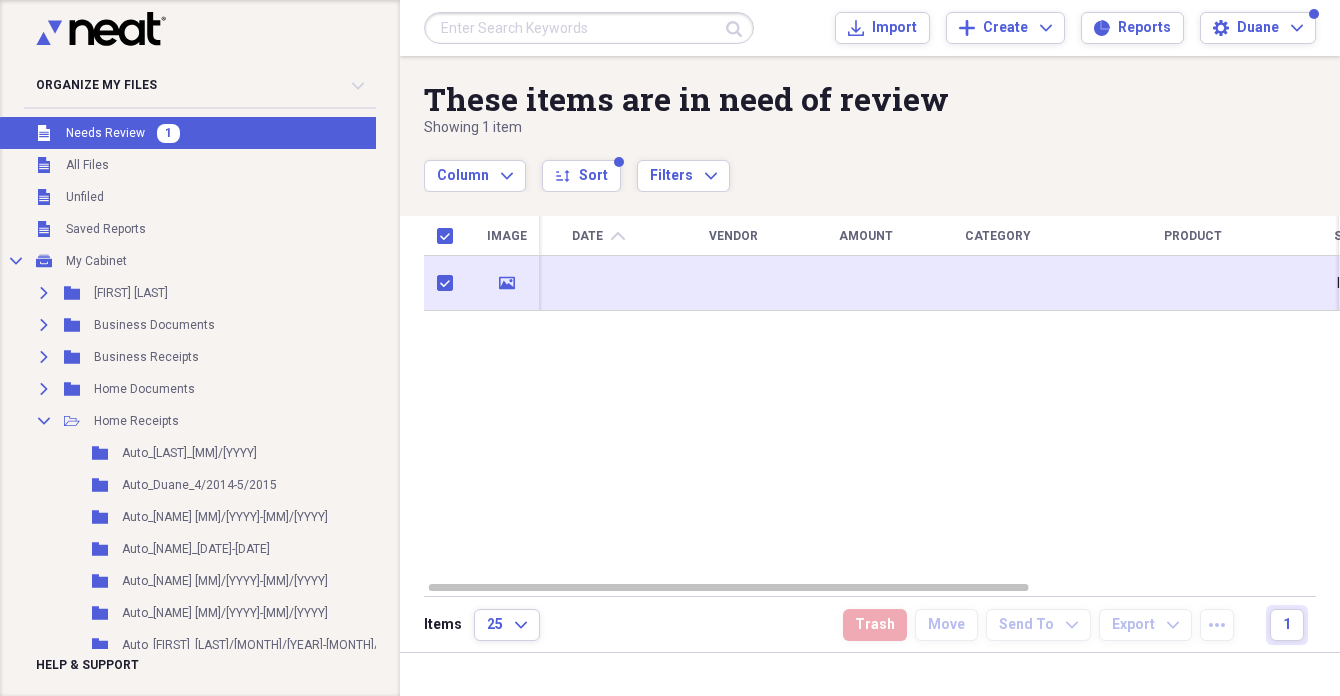 checkbox on "true" 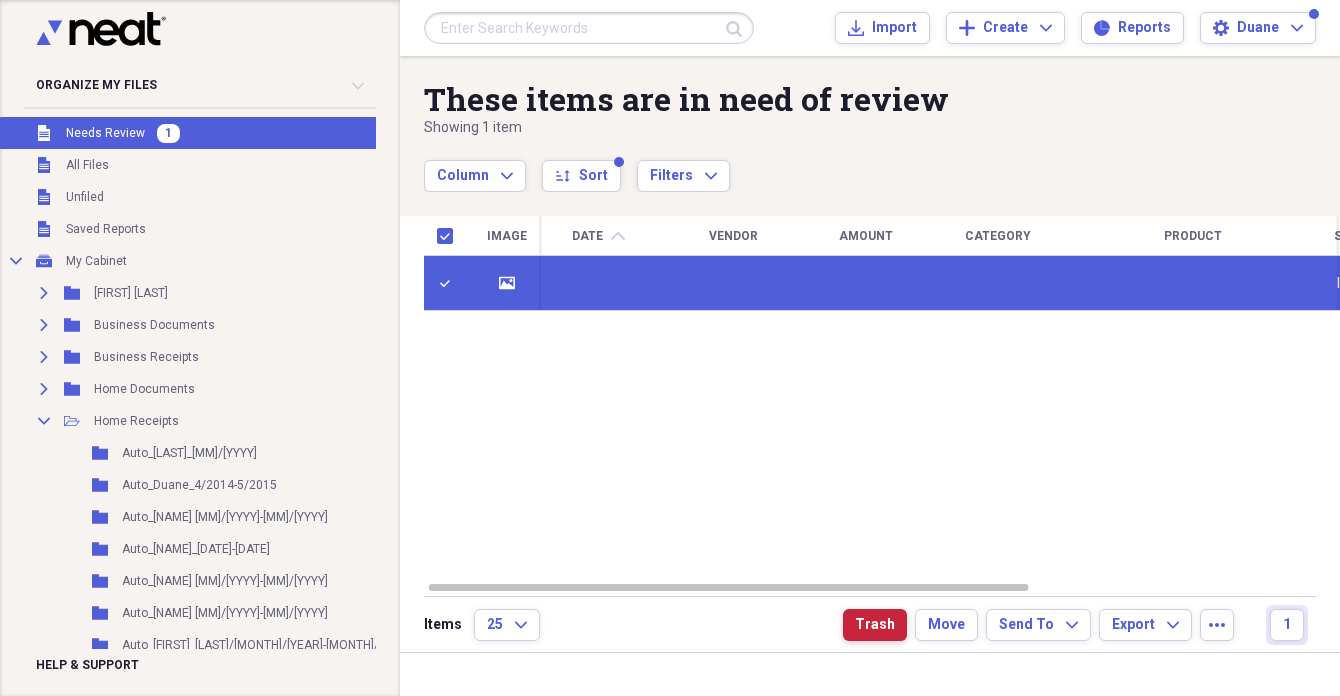 click on "Trash" at bounding box center [875, 625] 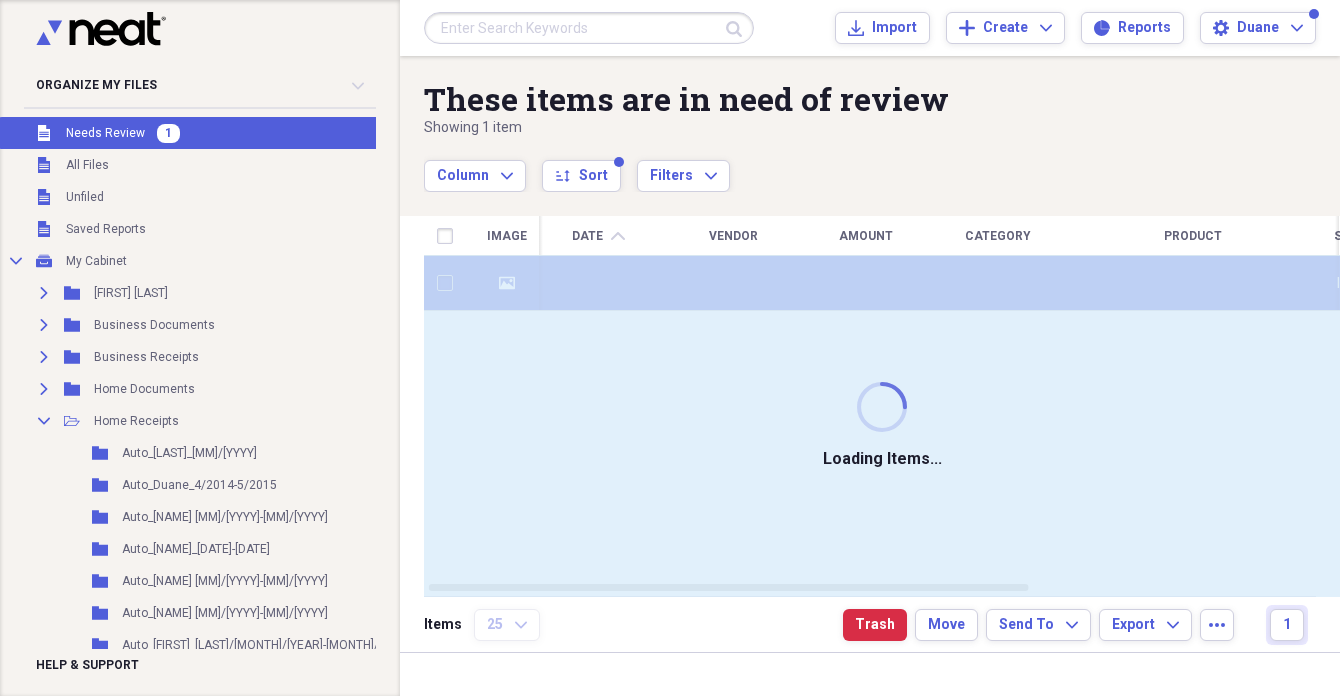 checkbox on "false" 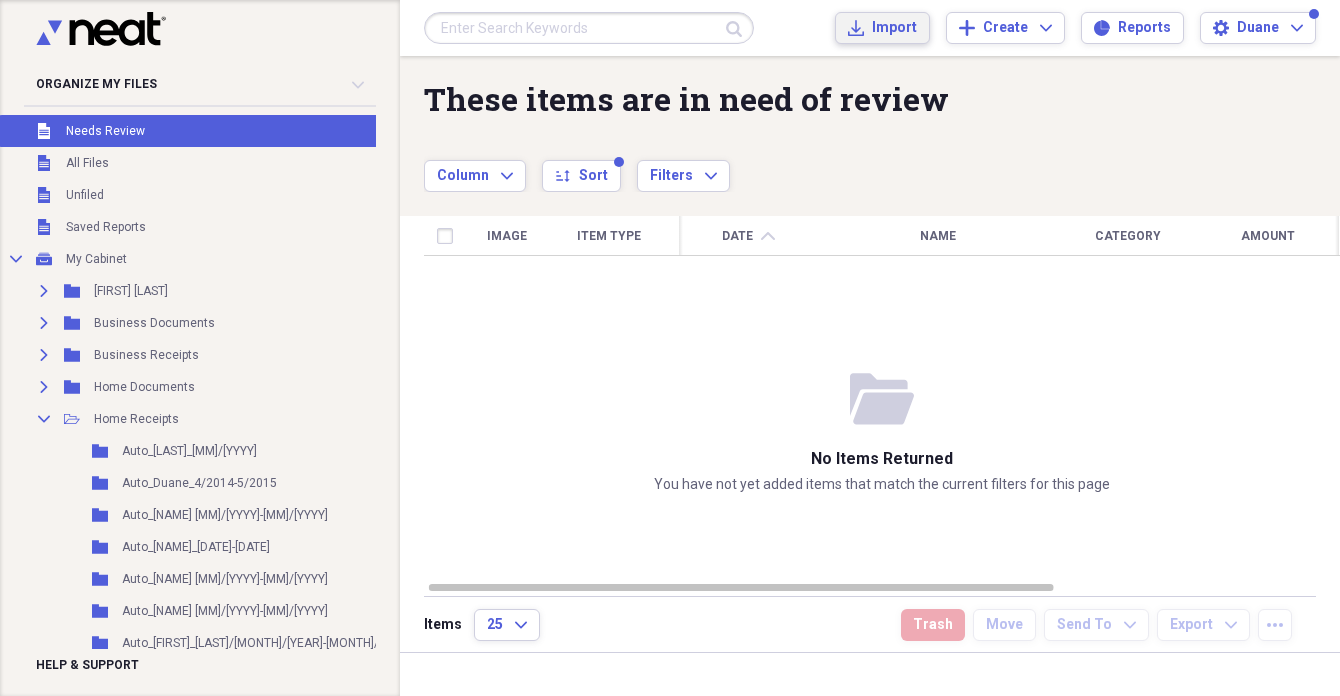 click on "Import" at bounding box center [894, 28] 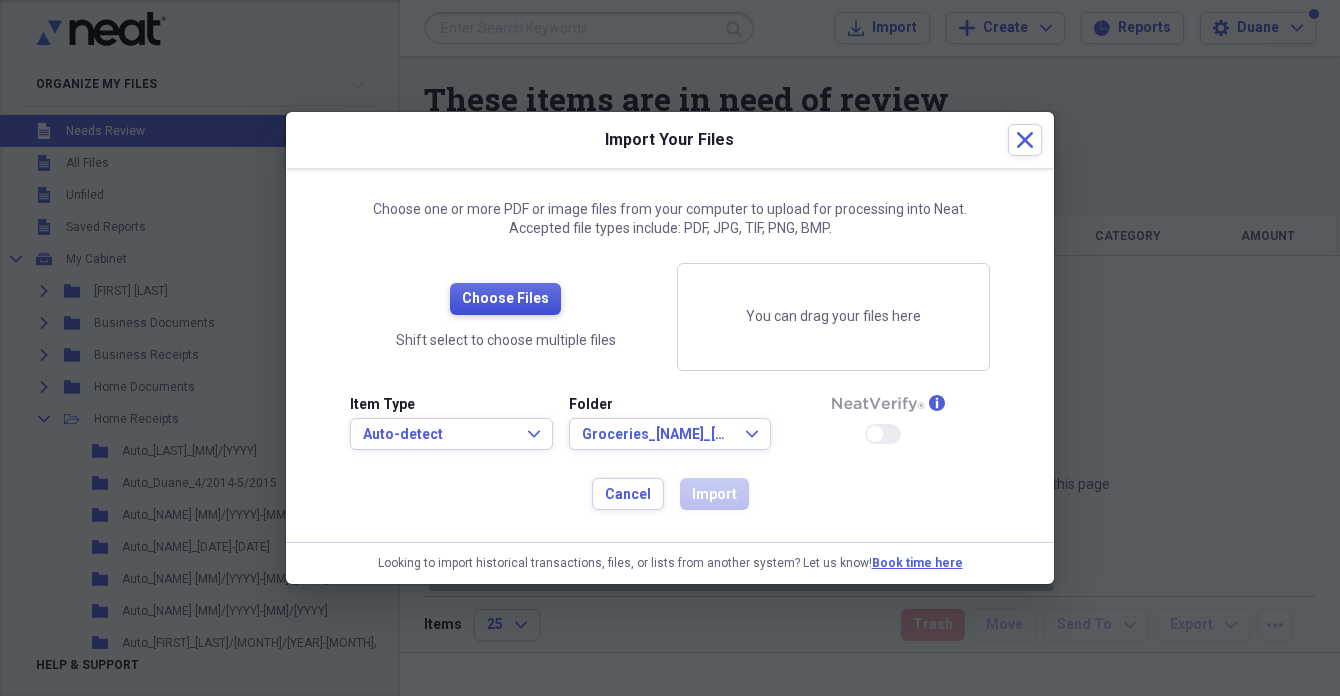 click on "Choose Files" at bounding box center (505, 299) 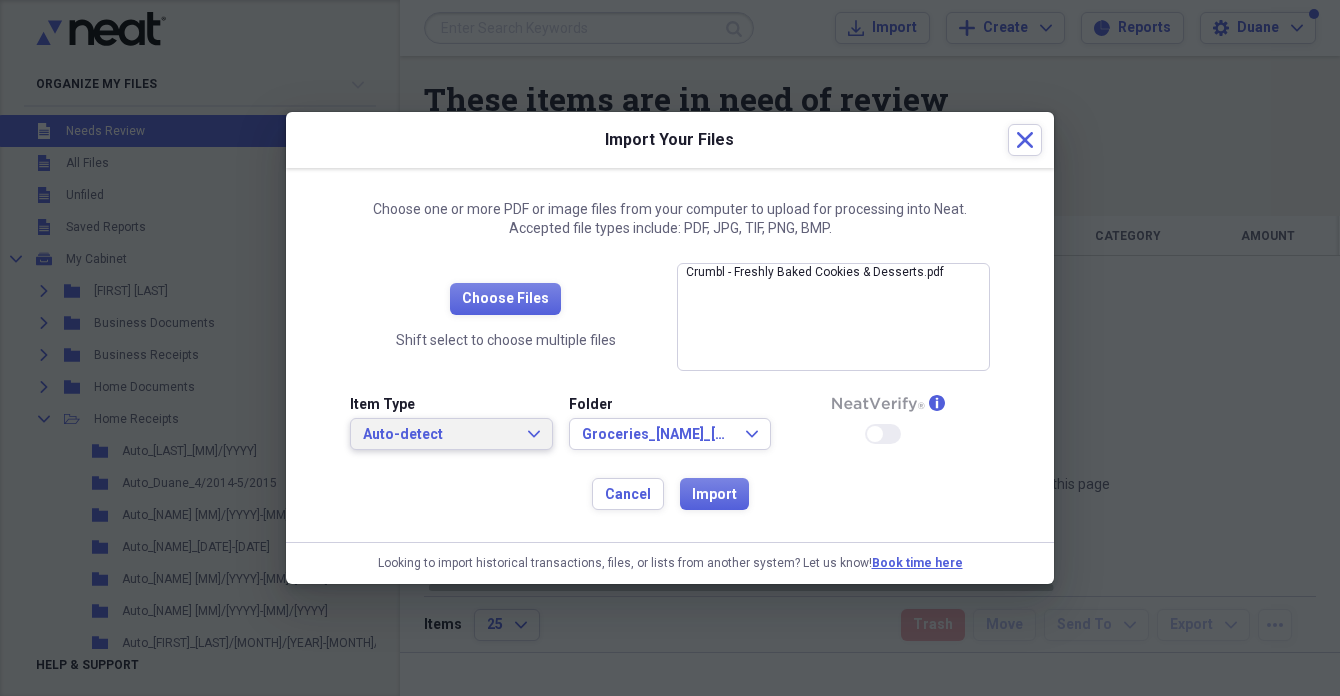 click on "Auto-detect" at bounding box center [439, 435] 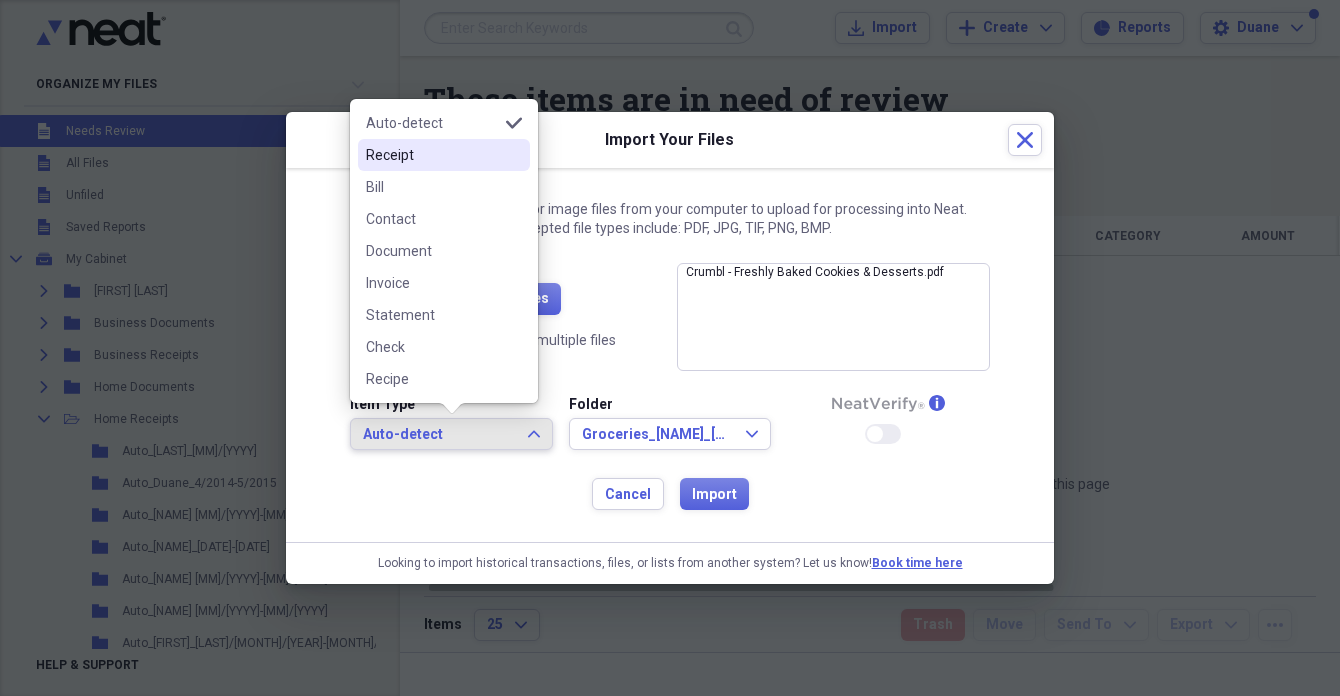 click on "Receipt" at bounding box center (432, 155) 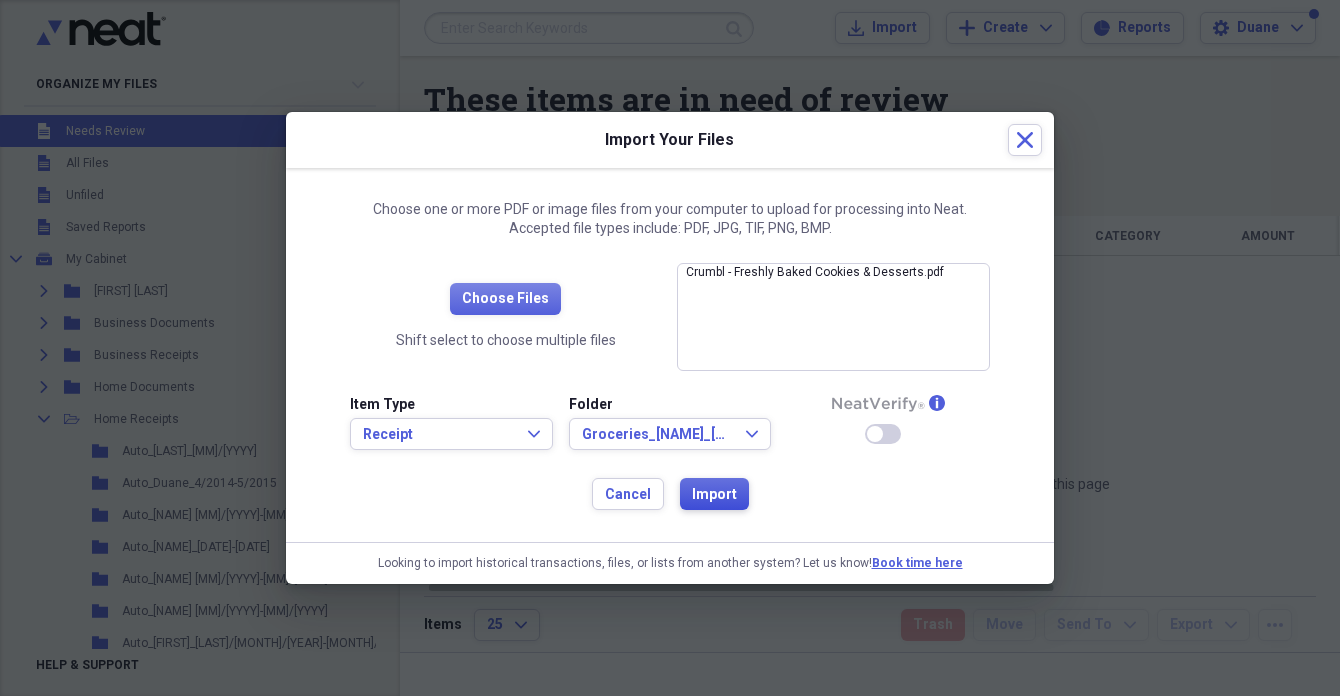 click on "Import" at bounding box center (714, 495) 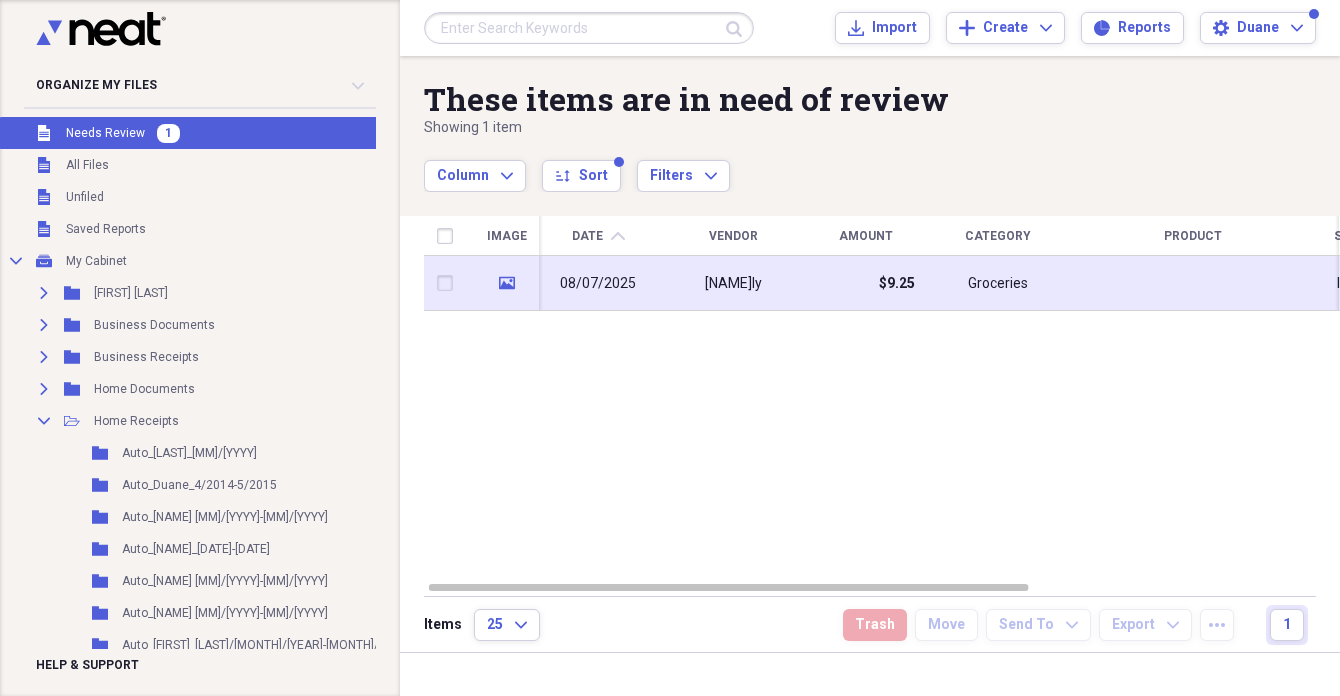 click on "08/07/2025" at bounding box center [598, 284] 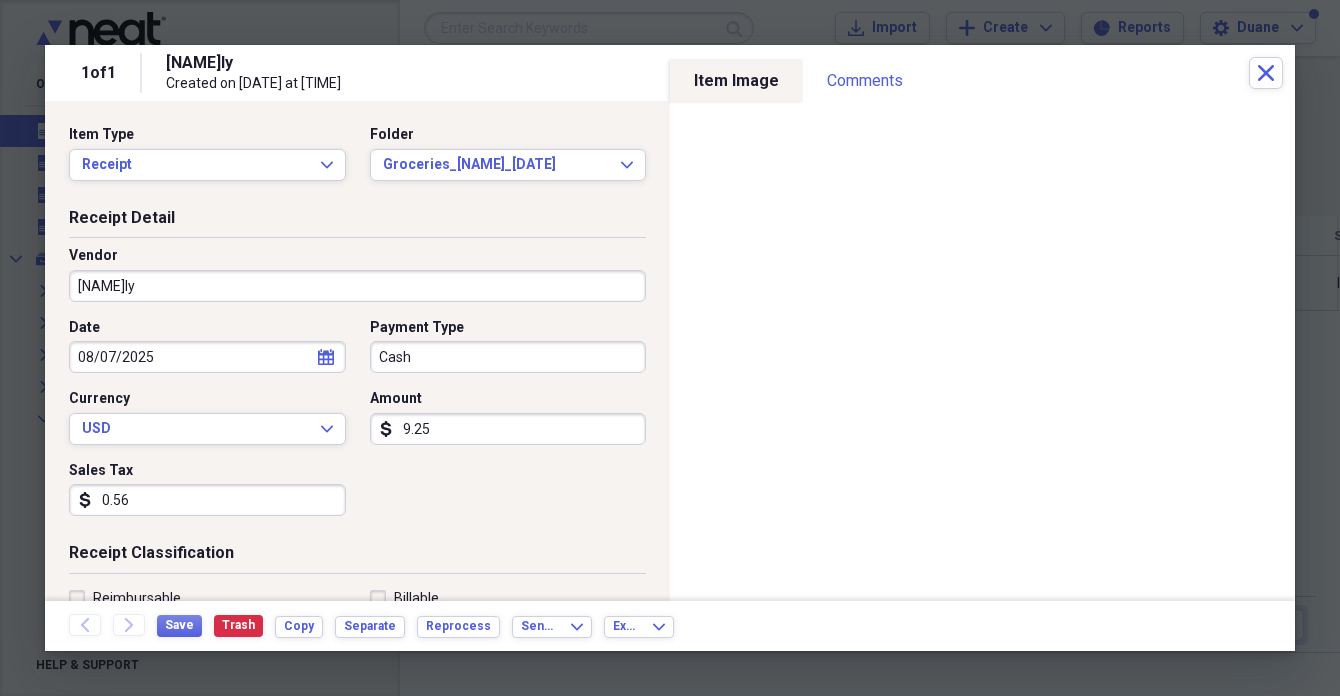 click on "[NAME]ly" at bounding box center [357, 286] 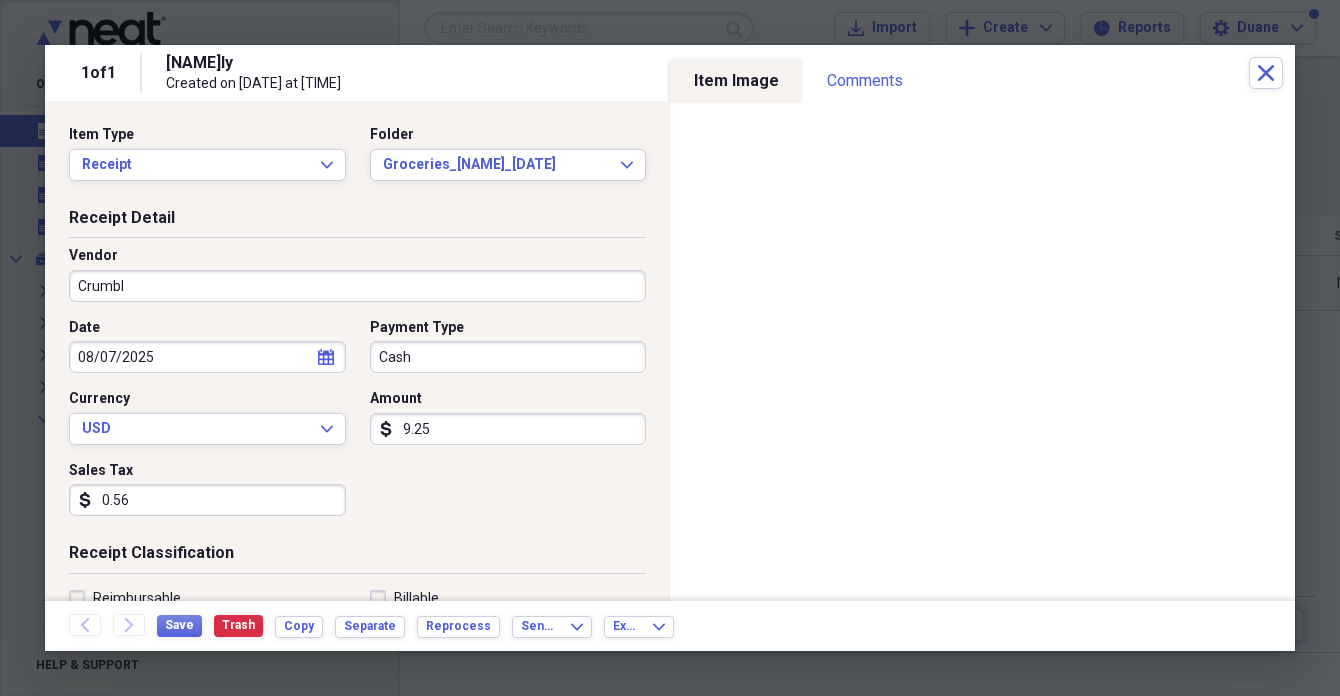 type on "Crumbl" 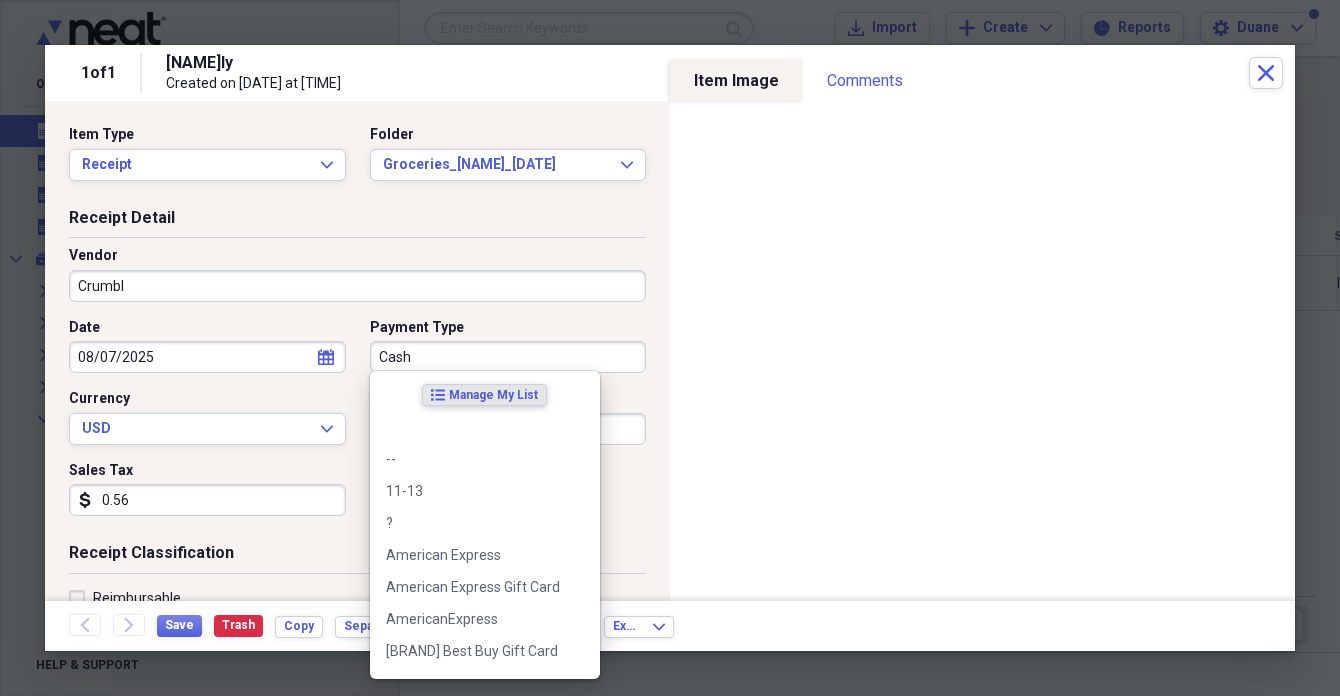 drag, startPoint x: 438, startPoint y: 361, endPoint x: 299, endPoint y: 341, distance: 140.43147 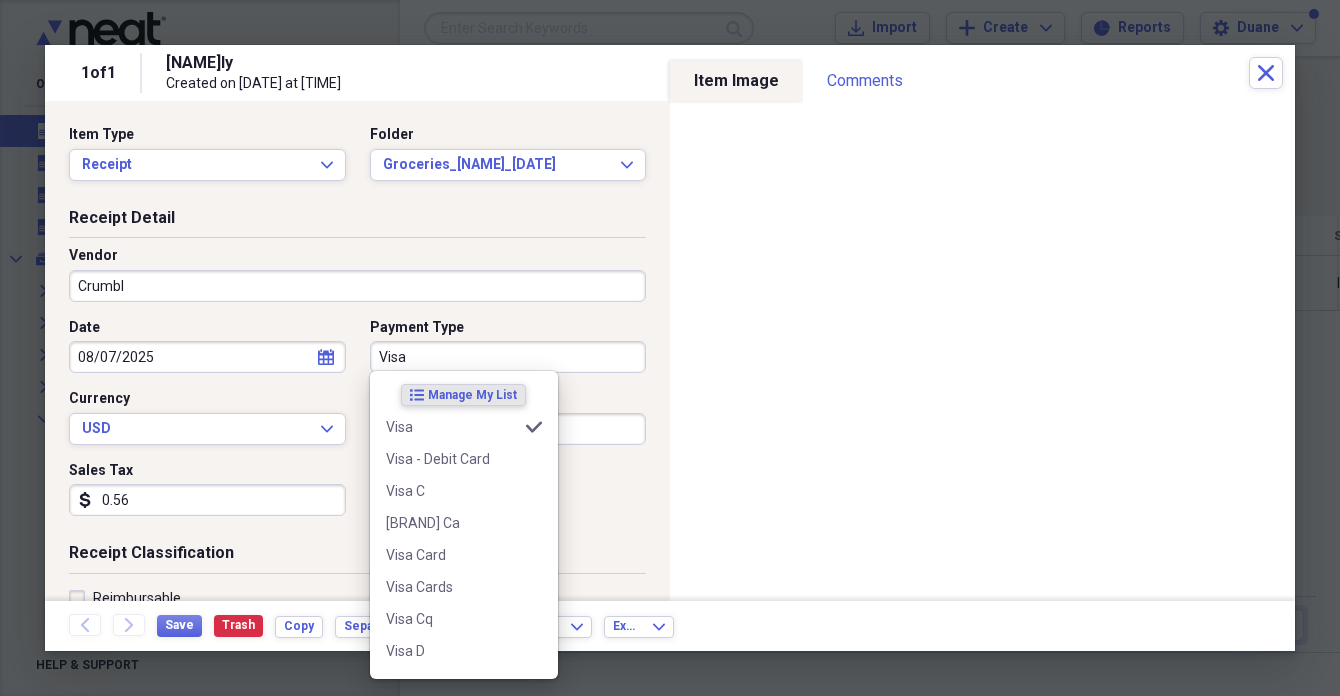 type on "Visa" 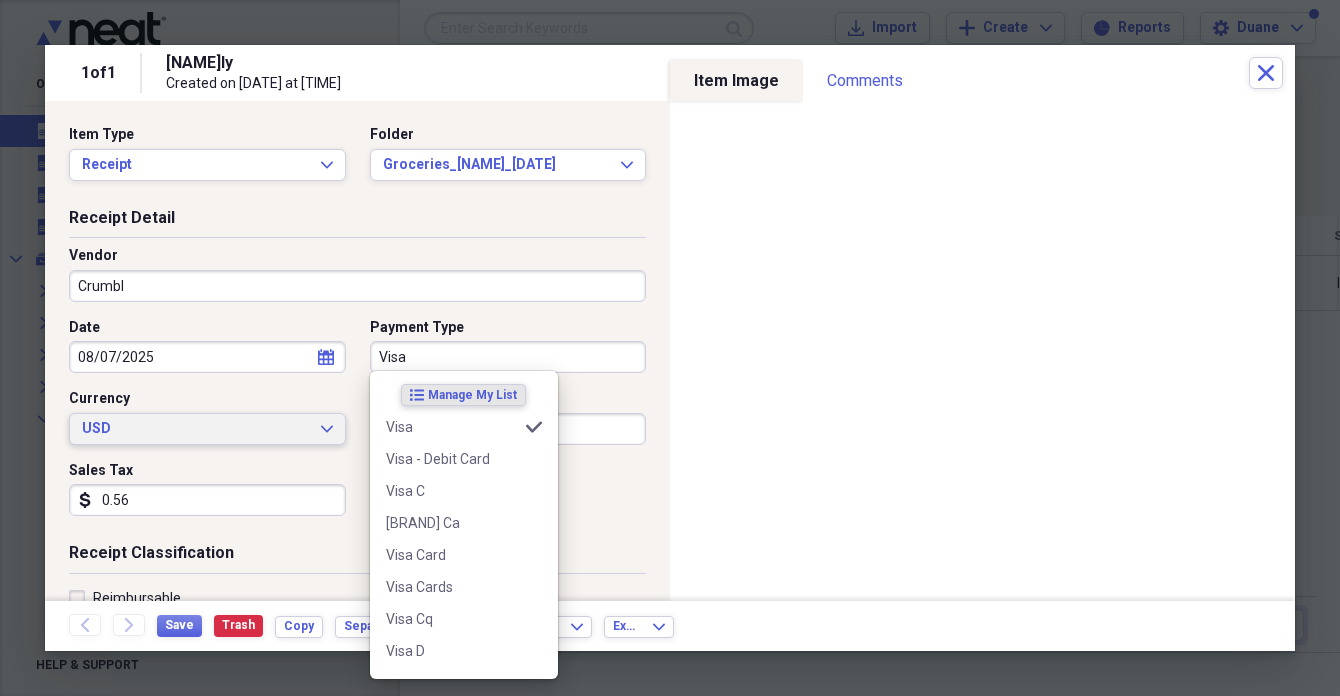 type 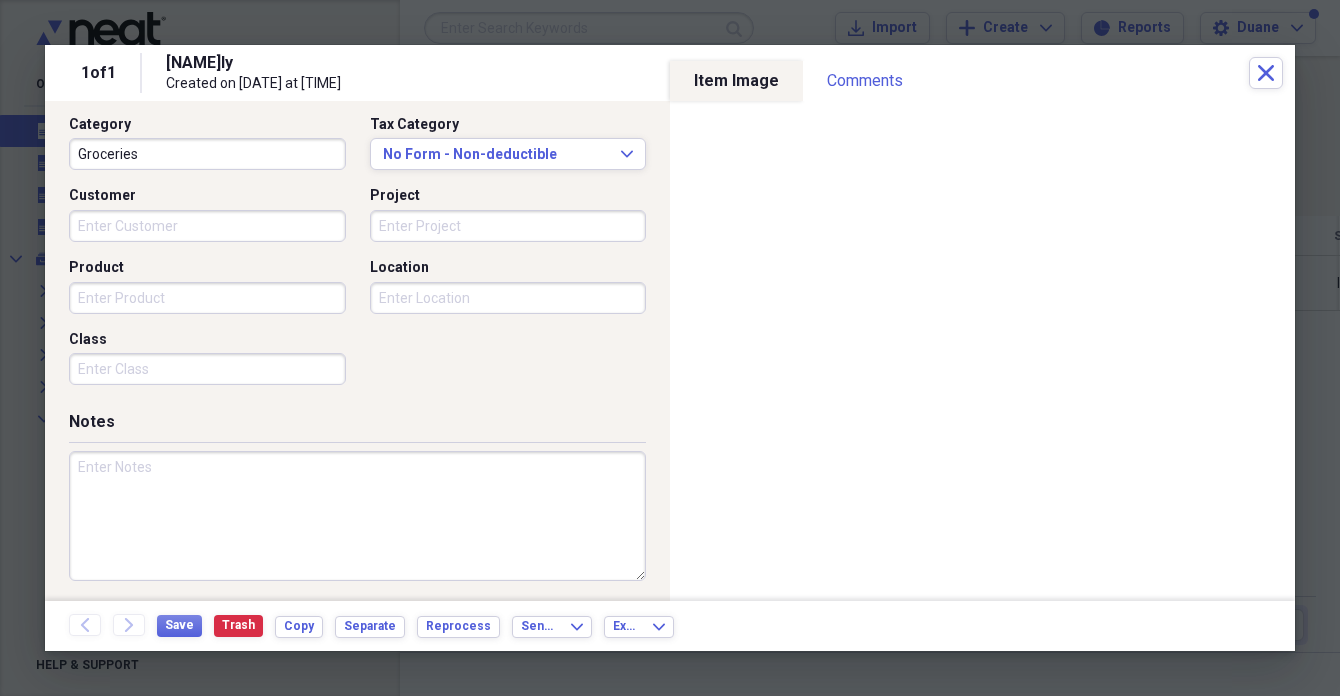scroll, scrollTop: 514, scrollLeft: 0, axis: vertical 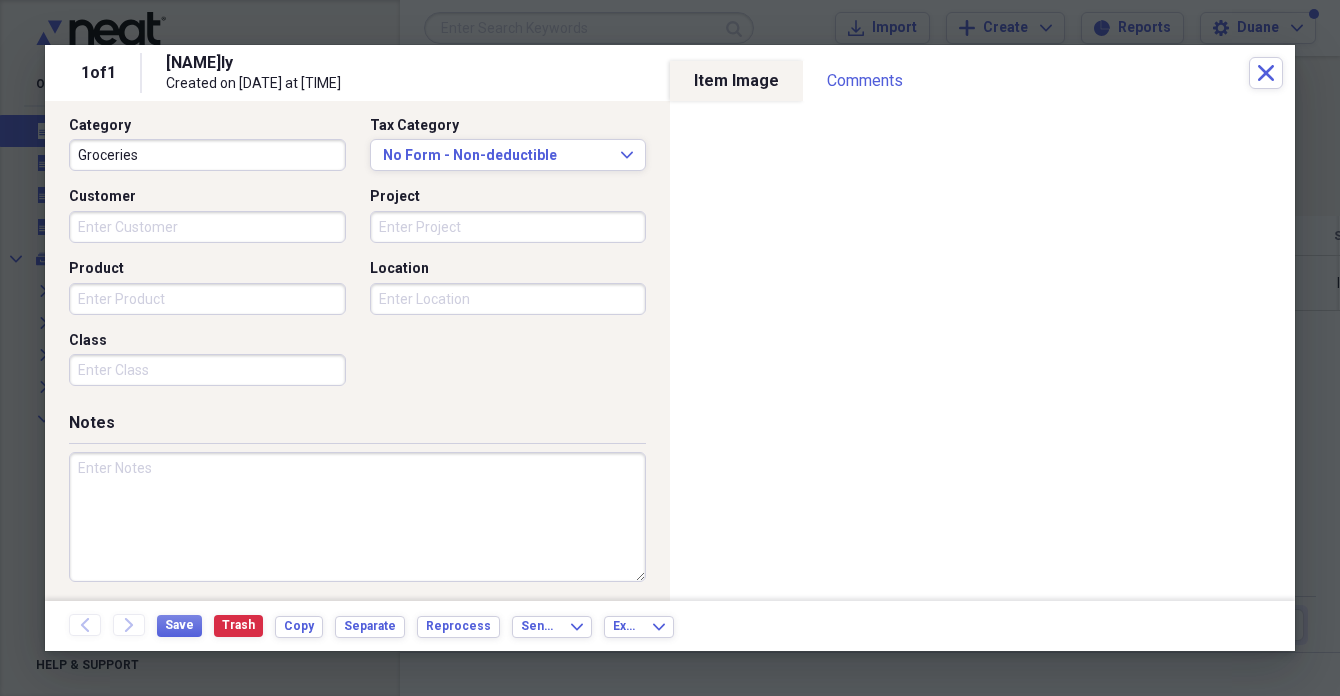 click at bounding box center [357, 517] 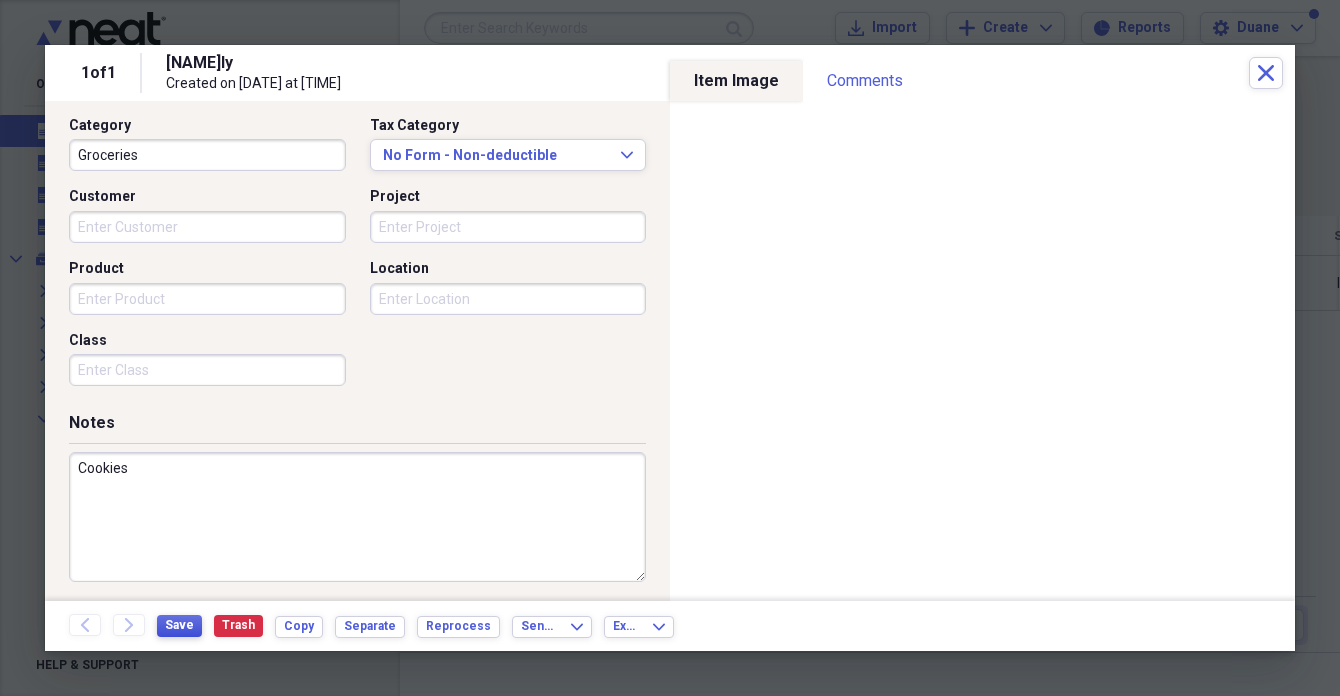 type on "Cookies" 